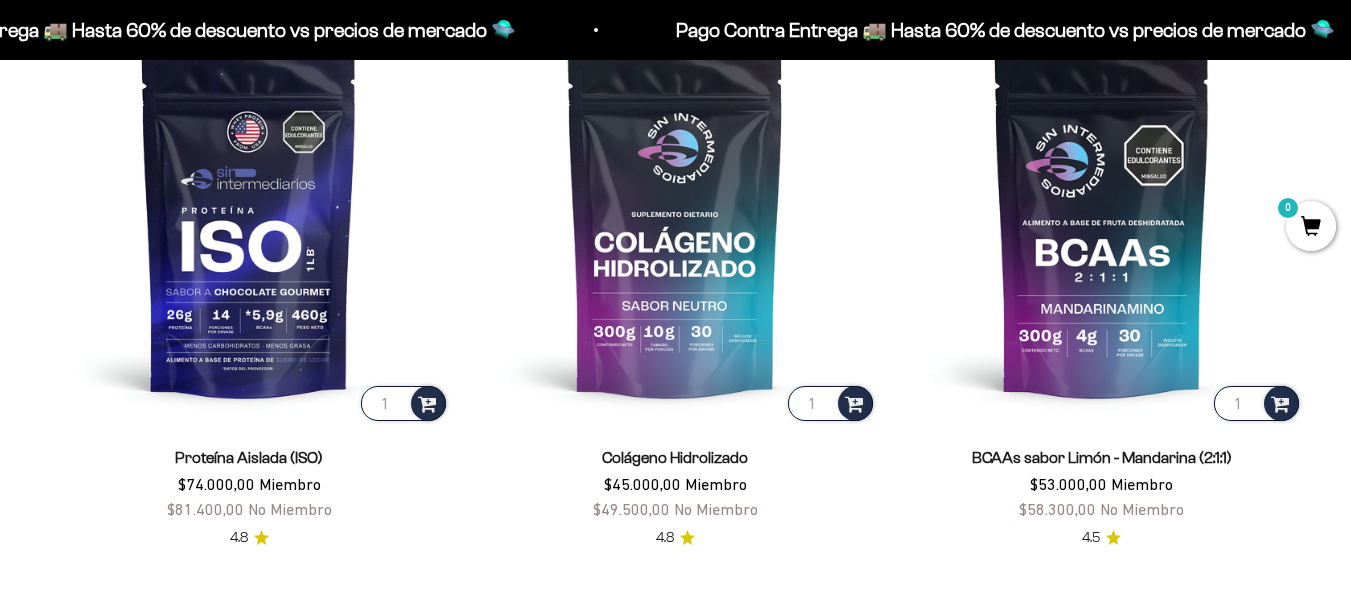 scroll, scrollTop: 0, scrollLeft: 0, axis: both 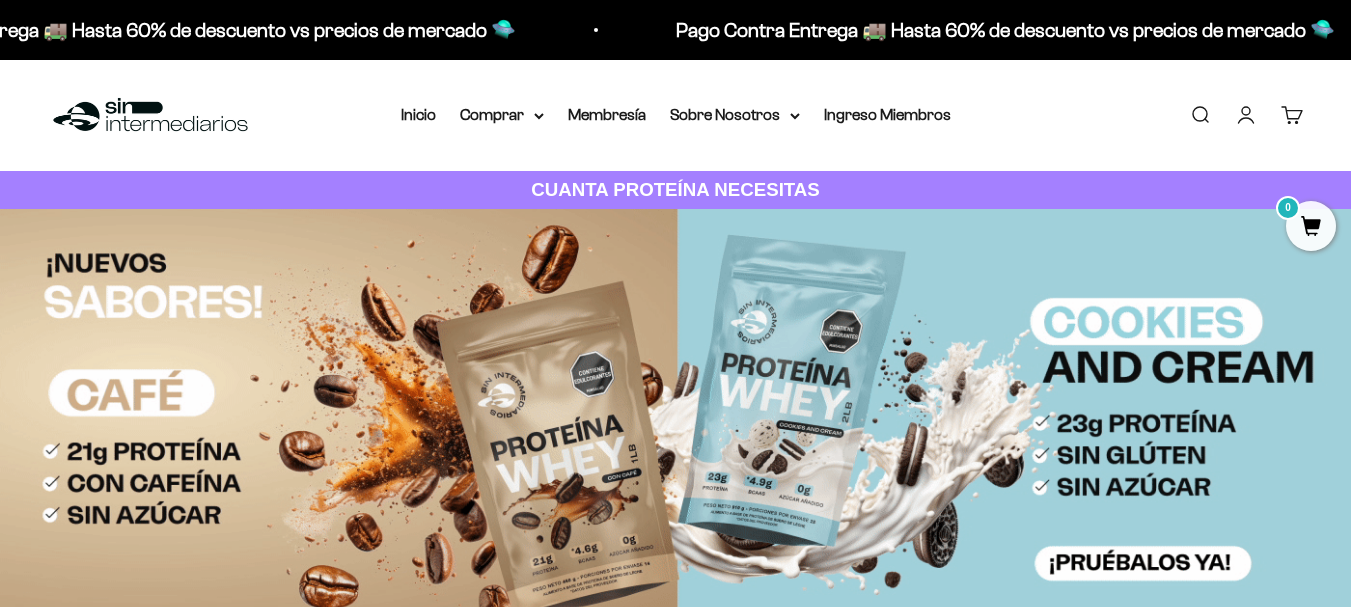 click on "Iniciar sesión" at bounding box center (1246, 115) 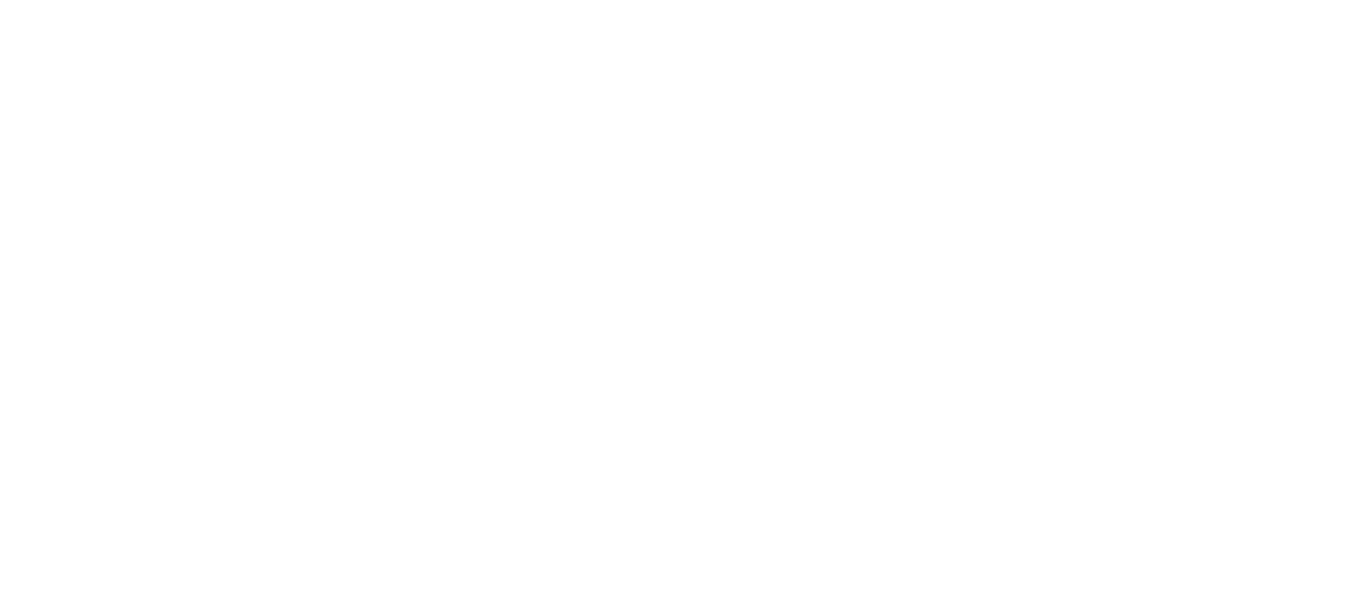 scroll, scrollTop: 0, scrollLeft: 0, axis: both 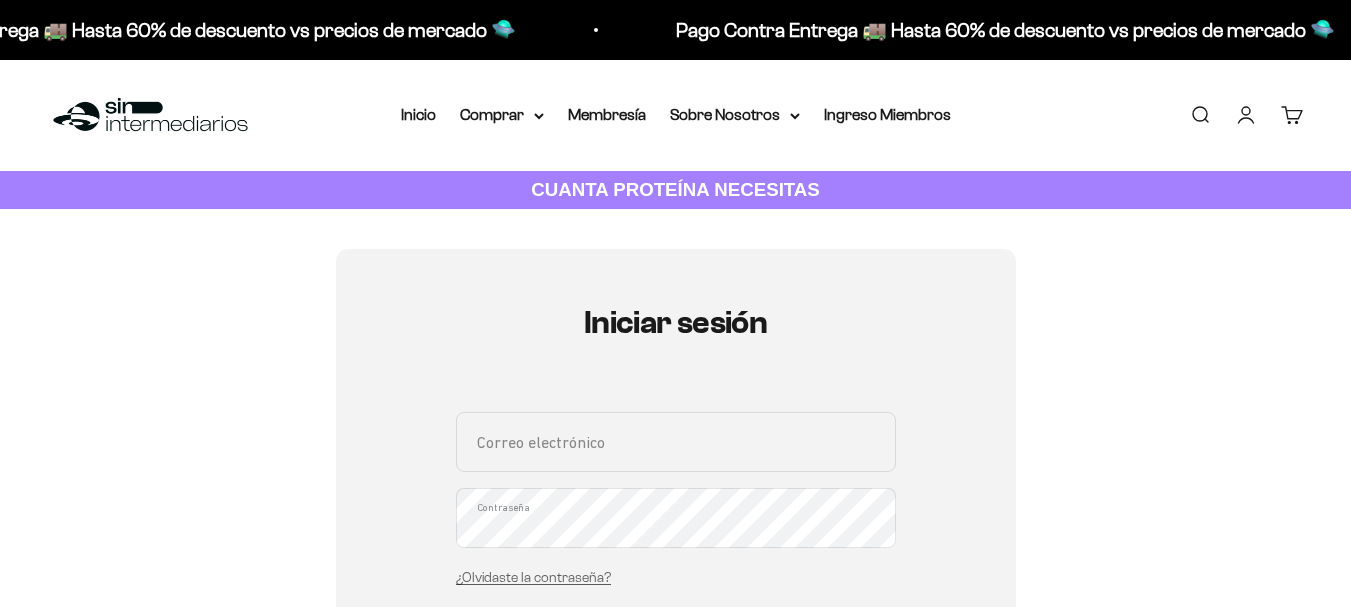 click on "Correo electrónico" at bounding box center [676, 442] 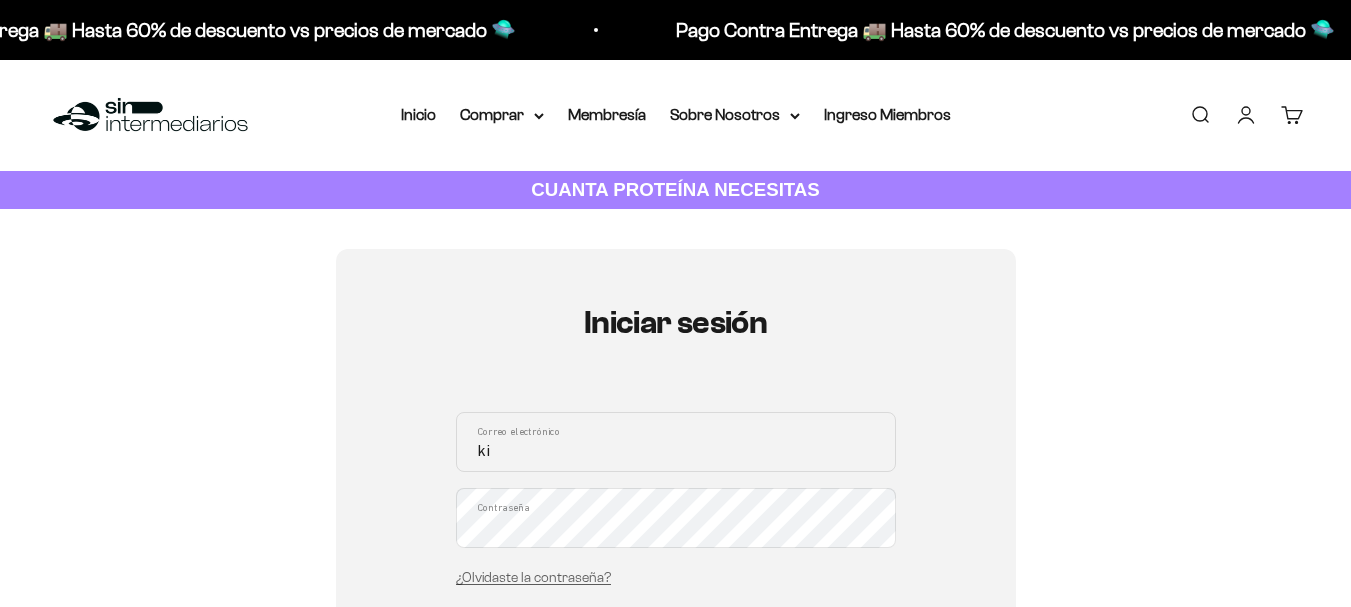 type on "k" 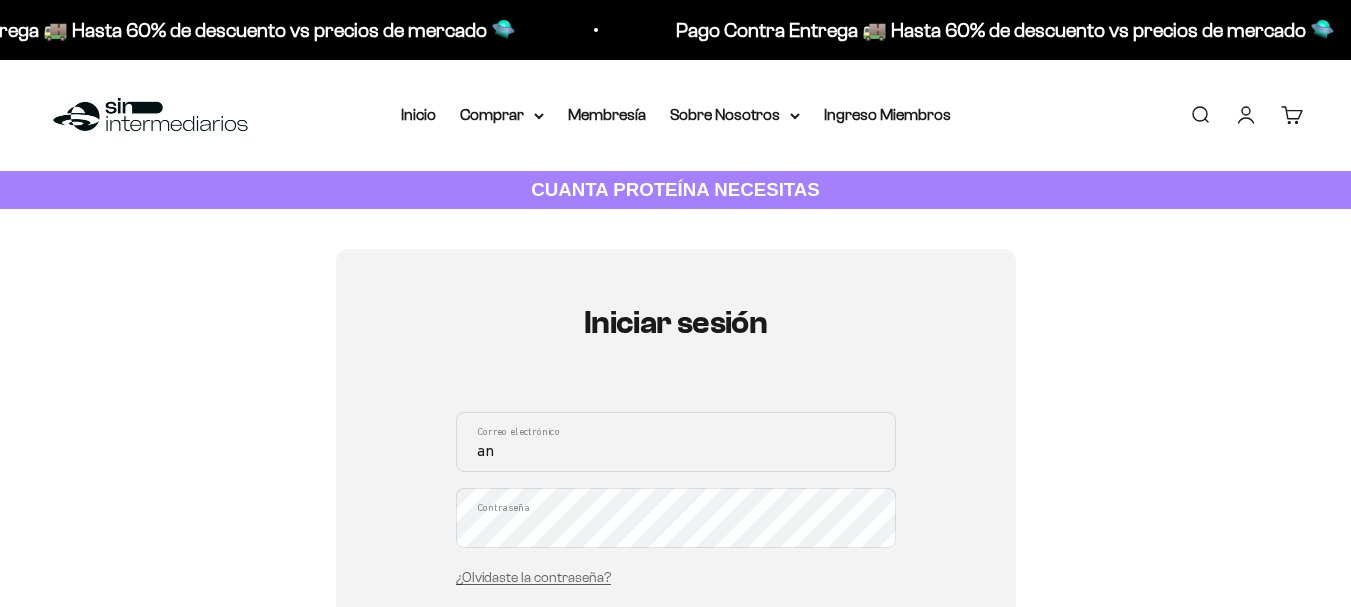 type on "Angel-ikaj@hotmail.com" 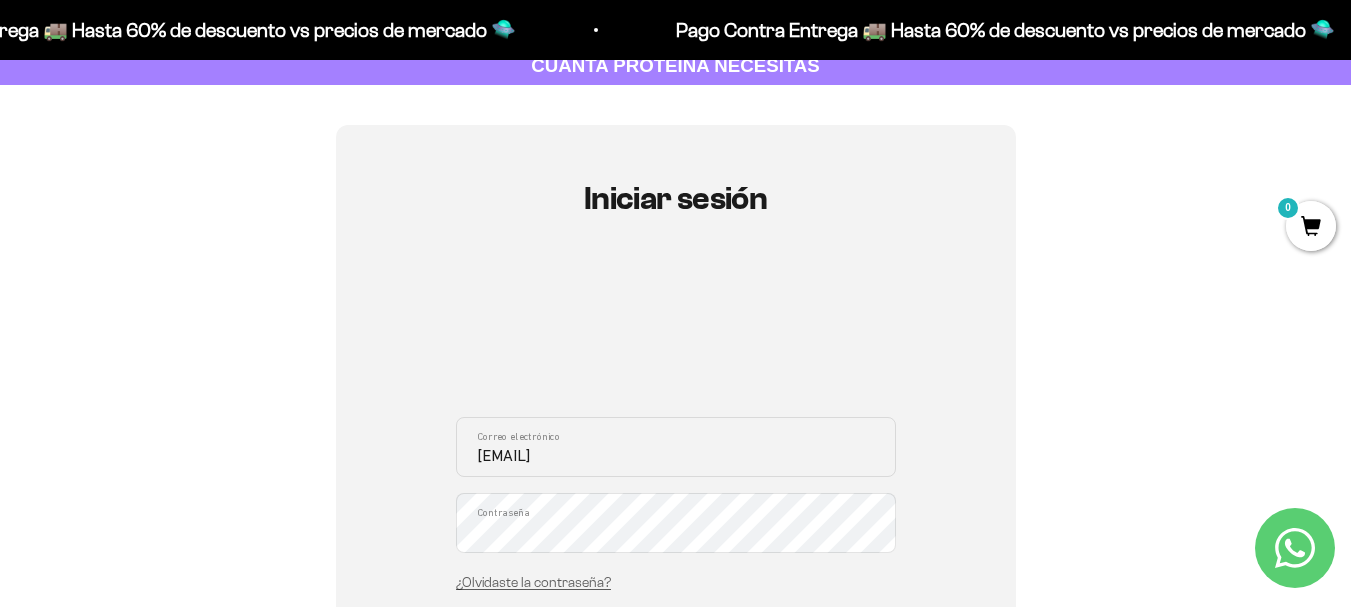 scroll, scrollTop: 187, scrollLeft: 0, axis: vertical 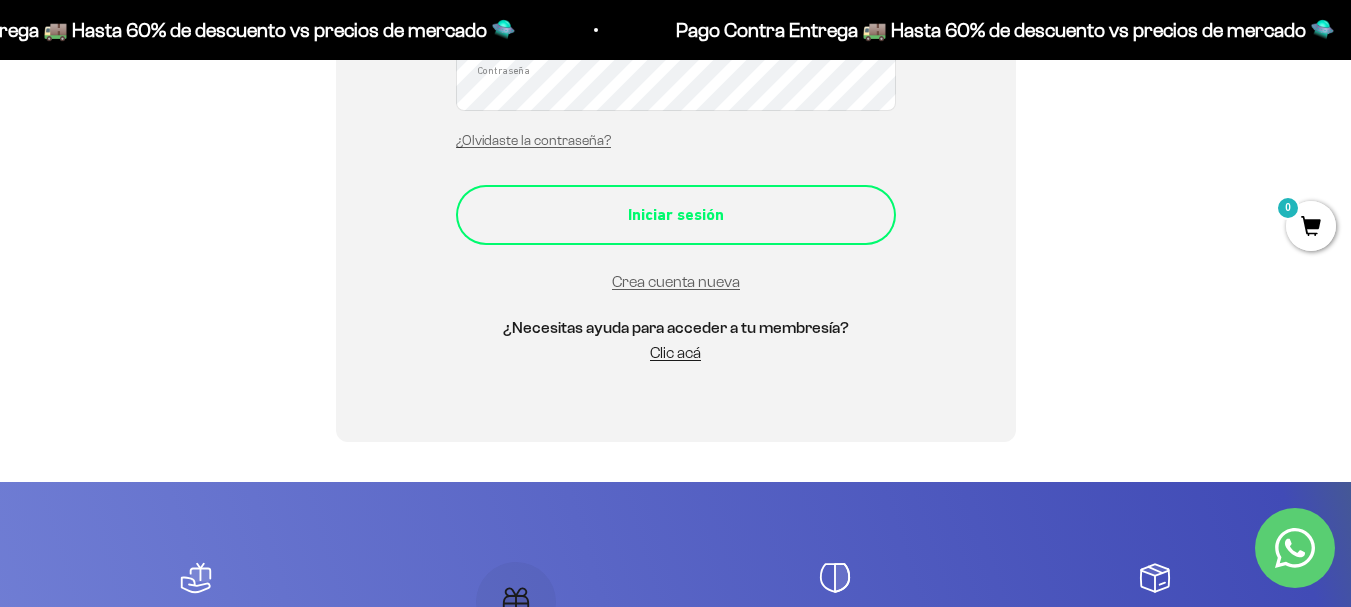 click on "Iniciar sesión" at bounding box center (676, 215) 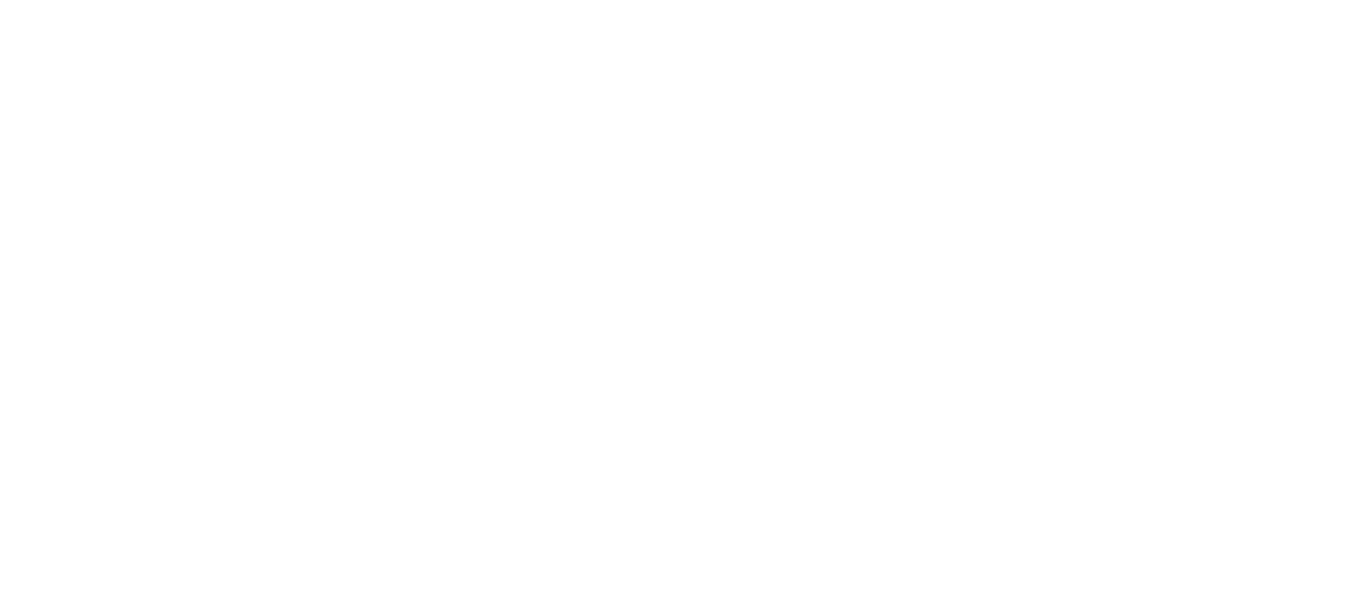 scroll, scrollTop: 0, scrollLeft: 0, axis: both 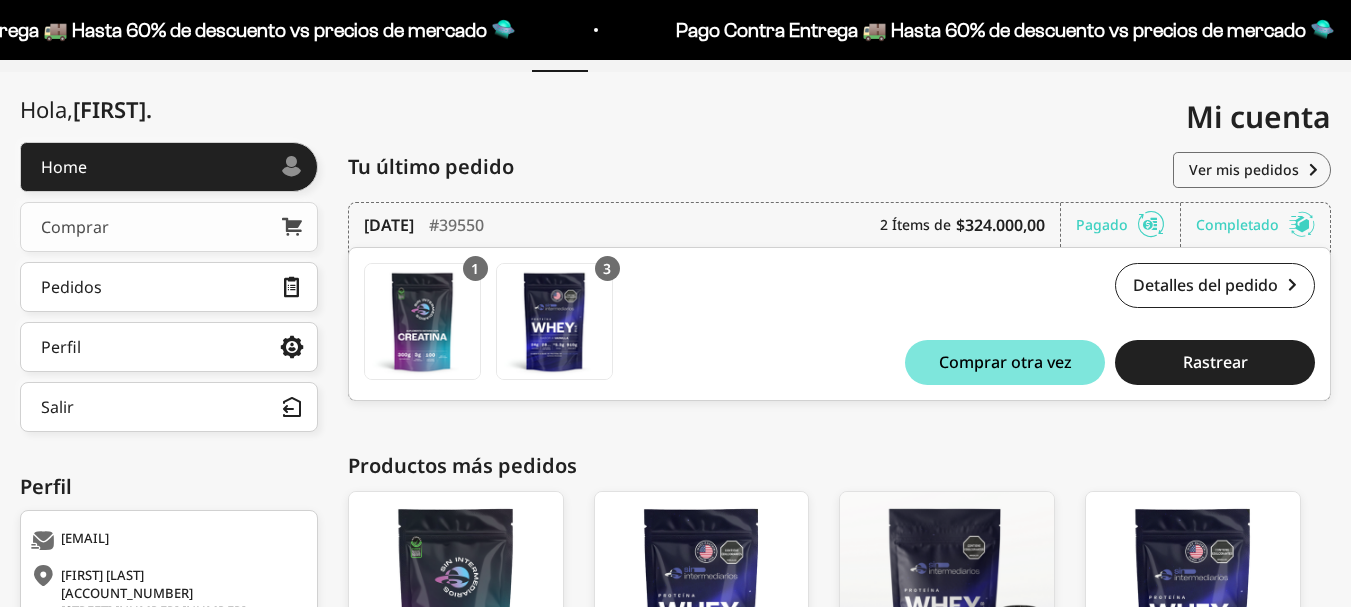 click on "Comprar" at bounding box center (169, 227) 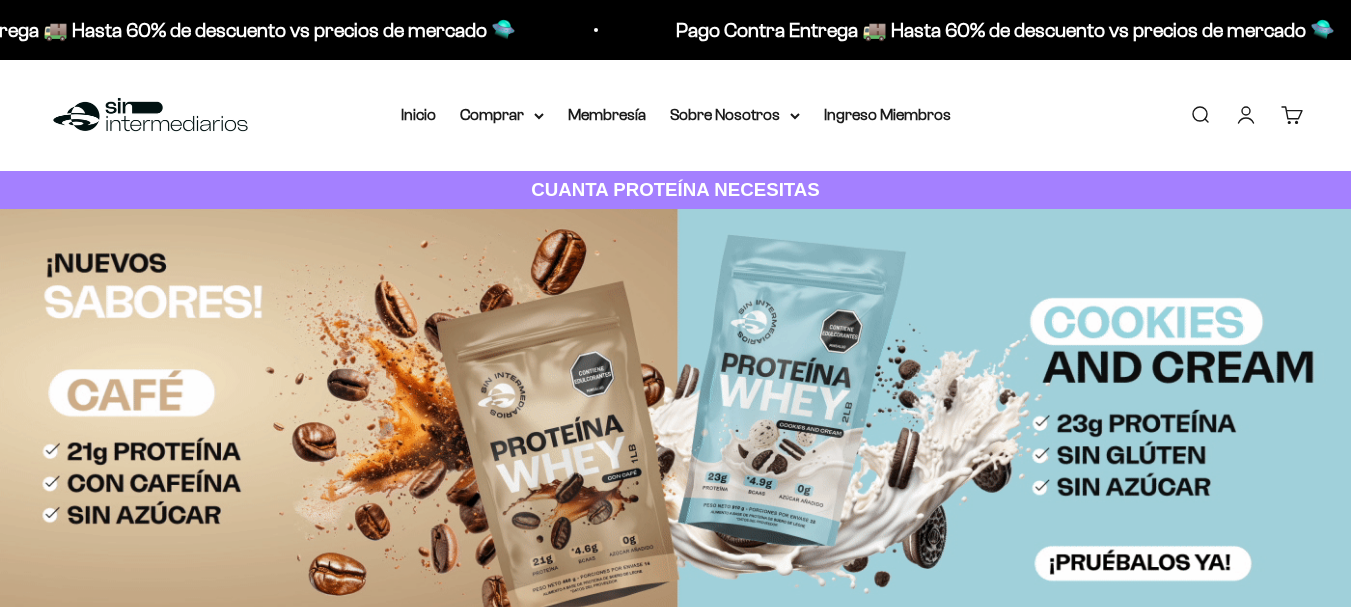 click on "Proteínas" at bounding box center [505, 178] 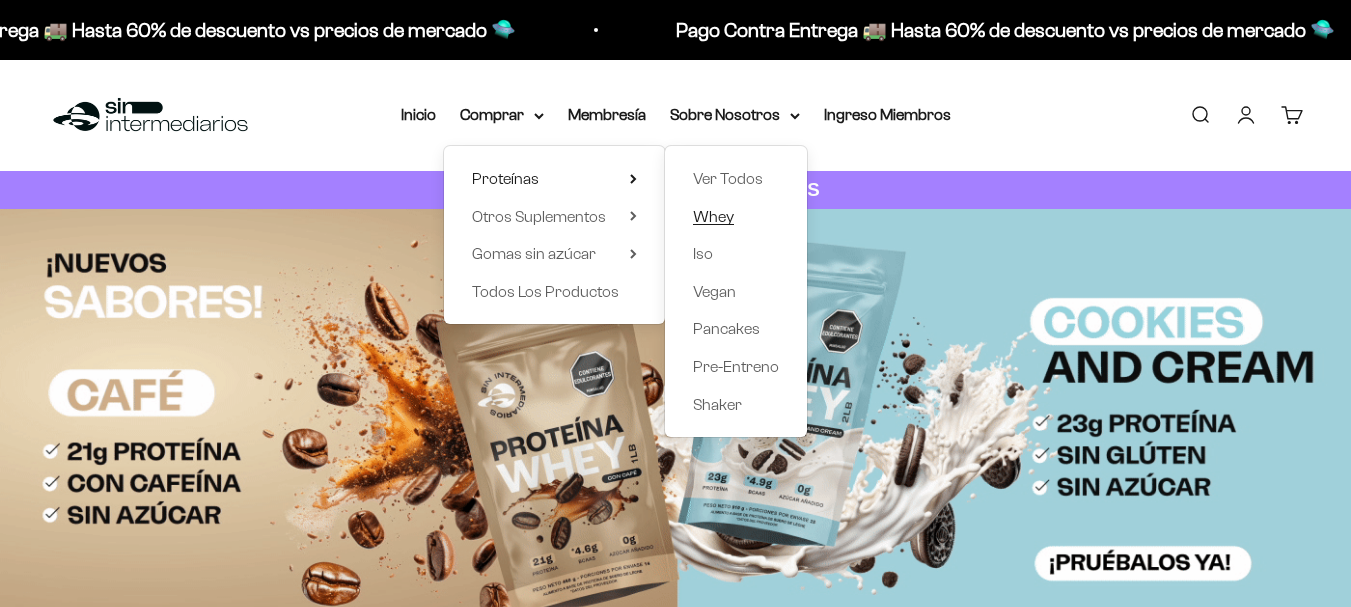 scroll, scrollTop: 0, scrollLeft: 0, axis: both 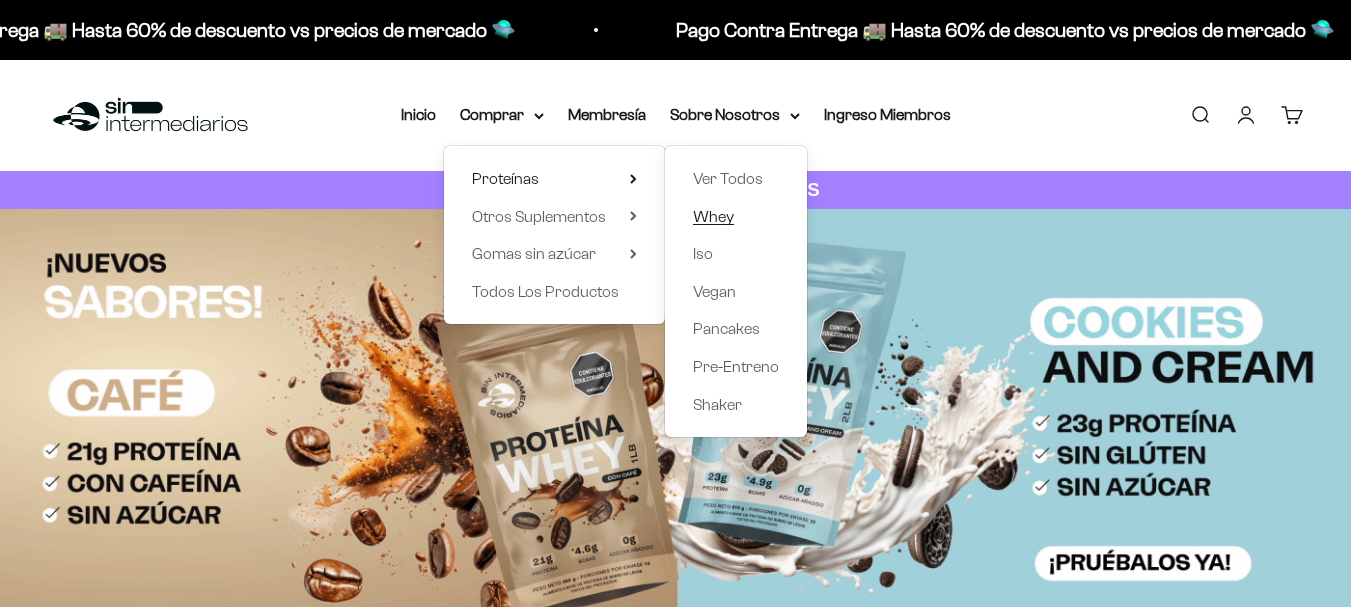 click on "Whey" at bounding box center (713, 216) 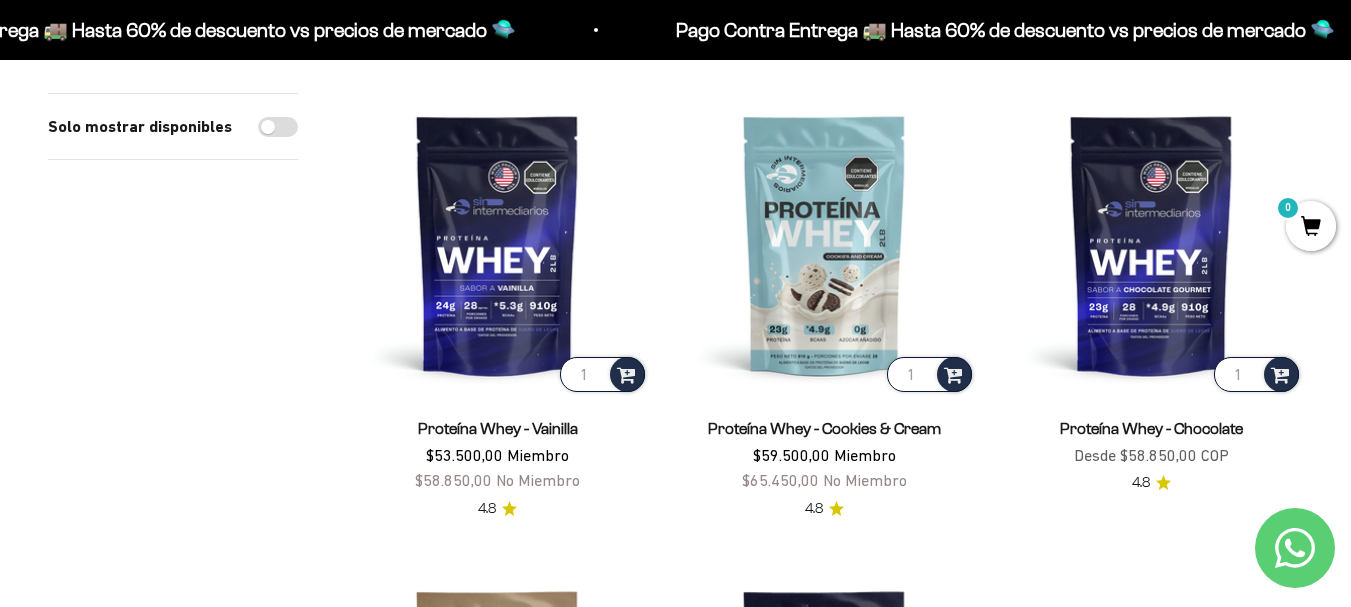 scroll, scrollTop: 233, scrollLeft: 0, axis: vertical 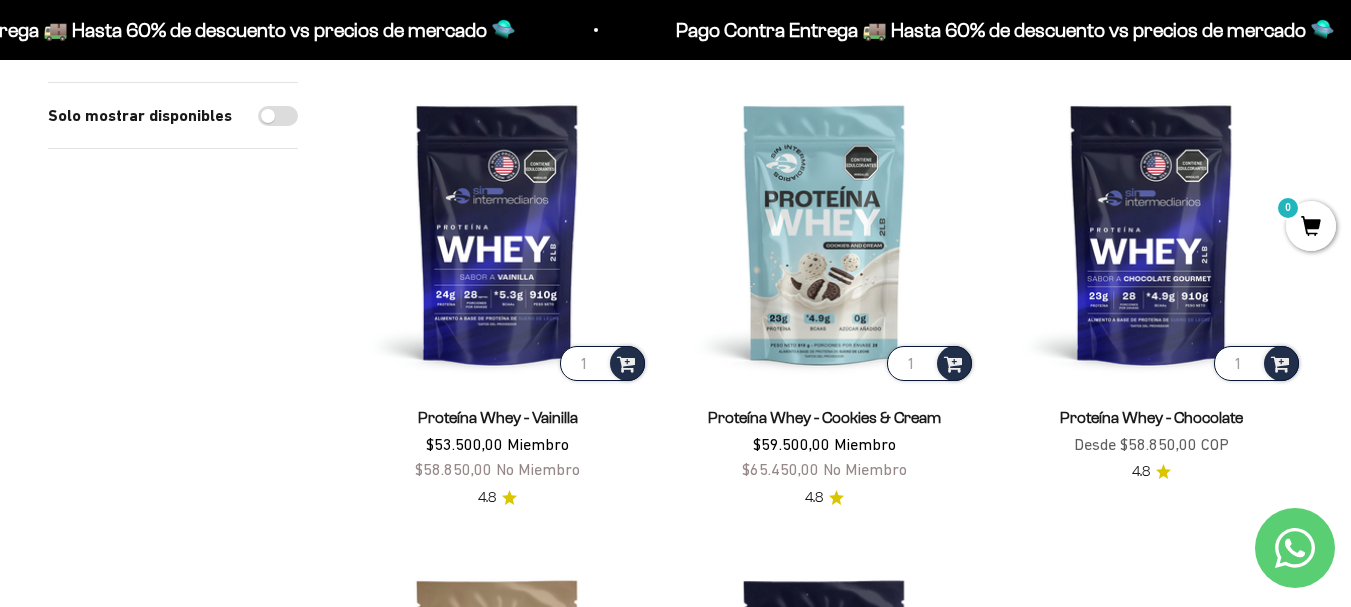 click on "Ir al contenido
Pago Contra Entrega 🚚 Hasta 60% de descuento vs precios de mercado 🛸
Pago Contra Entrega 🚚 Hasta 60% de descuento vs precios de mercado 🛸
Pago Contra Entrega 🚚 Hasta 60% de descuento vs precios de mercado 🛸
Pago Contra Entrega 🚚 Hasta 60% de descuento vs precios de mercado 🛸
Pago Contra Entrega 🚚 Hasta 60% de descuento vs precios de mercado 🛸
Pago Contra Entrega 🚚 Hasta 60% de descuento vs precios de mercado 🛸
Pago Contra Entrega 🚚 Hasta 60% de descuento vs precios de mercado 🛸
Pago Contra Entrega 🚚 Hasta 60% de descuento vs precios de mercado 🛸
0" at bounding box center [675, 1362] 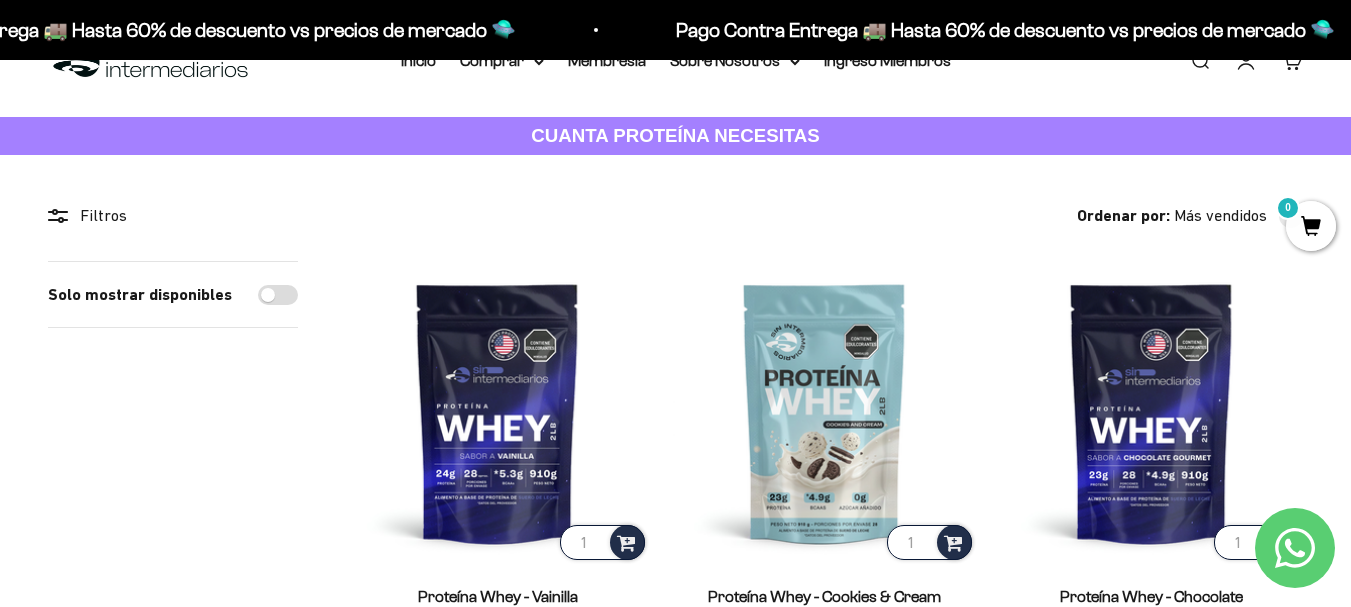 scroll, scrollTop: 0, scrollLeft: 0, axis: both 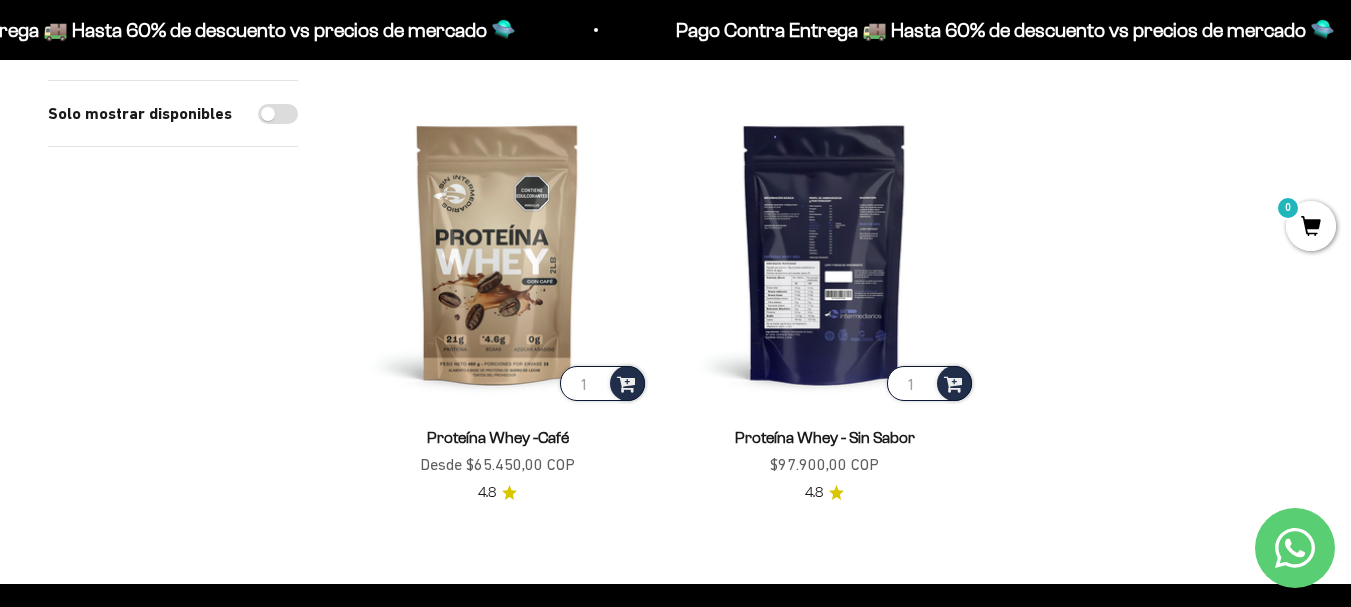 click at bounding box center (824, 253) 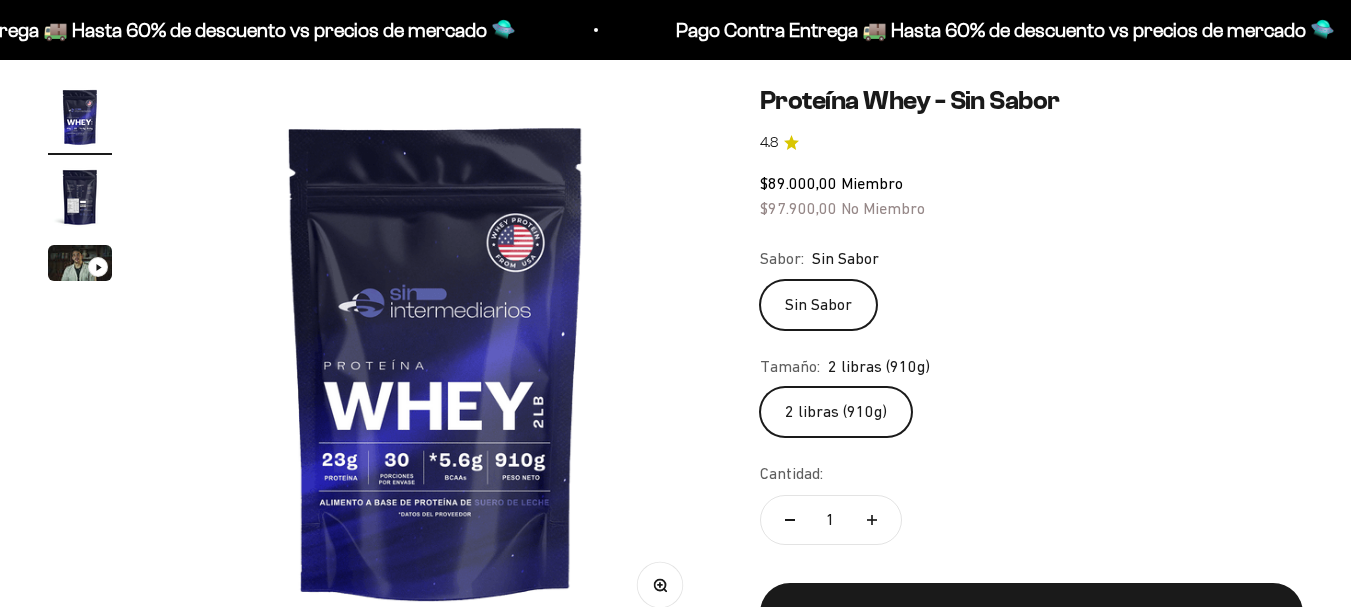 scroll, scrollTop: 172, scrollLeft: 0, axis: vertical 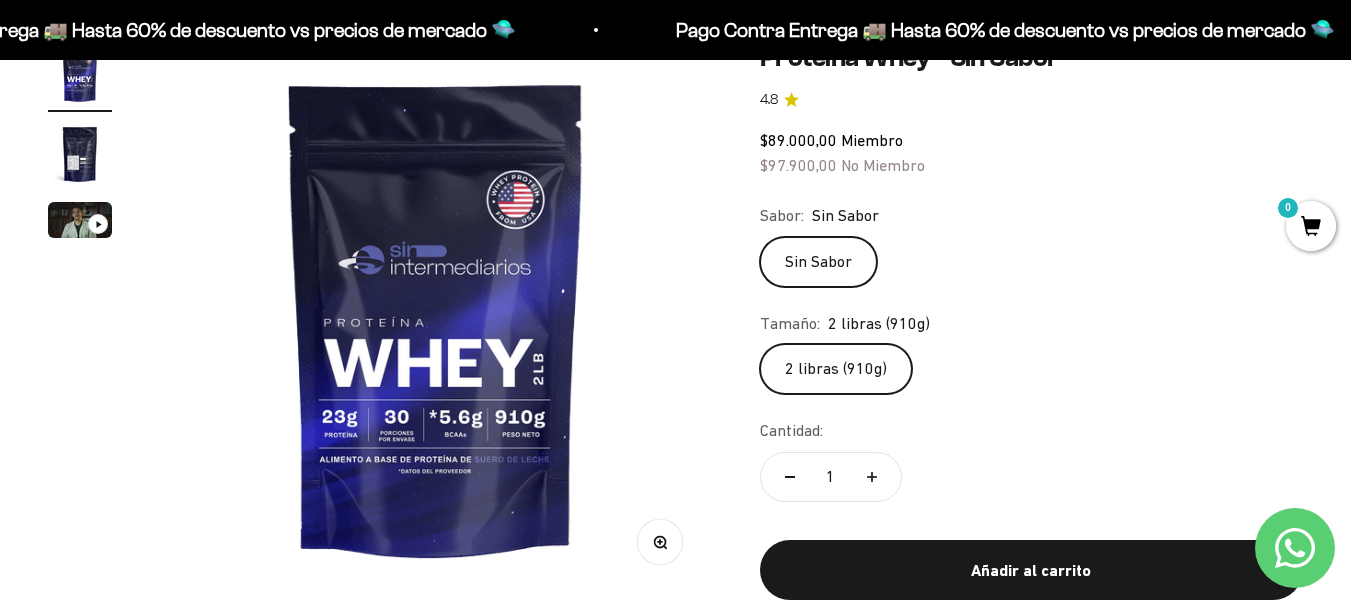click on "Ir al contenido
Pago Contra Entrega 🚚 Hasta 60% de descuento vs precios de mercado 🛸
Pago Contra Entrega 🚚 Hasta 60% de descuento vs precios de mercado 🛸
Pago Contra Entrega 🚚 Hasta 60% de descuento vs precios de mercado 🛸
Pago Contra Entrega 🚚 Hasta 60% de descuento vs precios de mercado 🛸
Pago Contra Entrega 🚚 Hasta 60% de descuento vs precios de mercado 🛸
Pago Contra Entrega 🚚 Hasta 60% de descuento vs precios de mercado 🛸
Pago Contra Entrega 🚚 Hasta 60% de descuento vs precios de mercado 🛸
Pago Contra Entrega 🚚 Hasta 60% de descuento vs precios de mercado 🛸
Pago Contra Entrega 🚚 Hasta 60% de descuento vs precios de mercado 🛸
Pago Contra Entrega 🚚 Hasta 60% de descuento vs precios de mercado 🛸" at bounding box center [675, 2806] 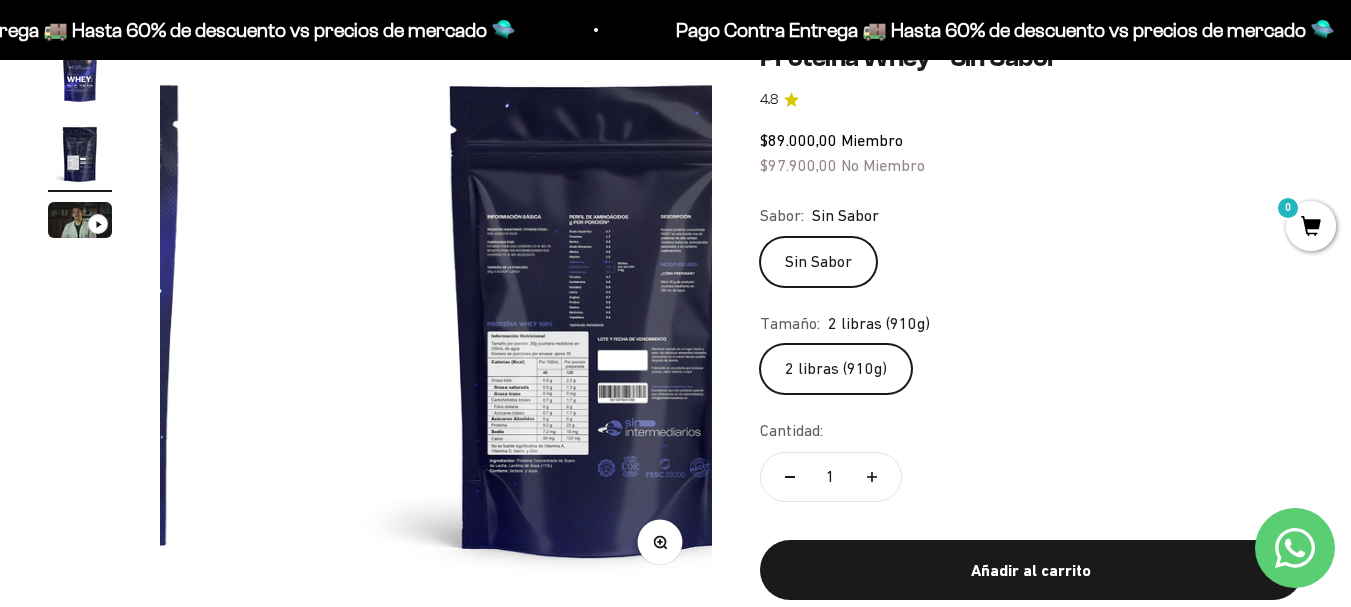 scroll, scrollTop: 0, scrollLeft: 564, axis: horizontal 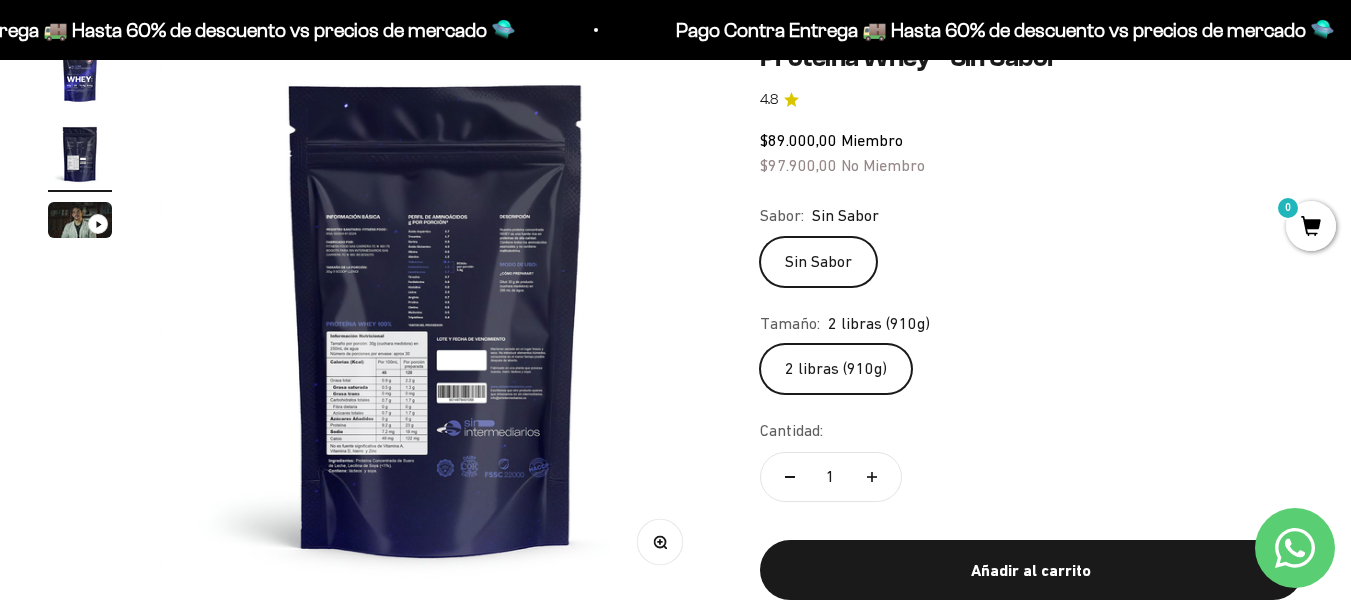 click at bounding box center (436, 318) 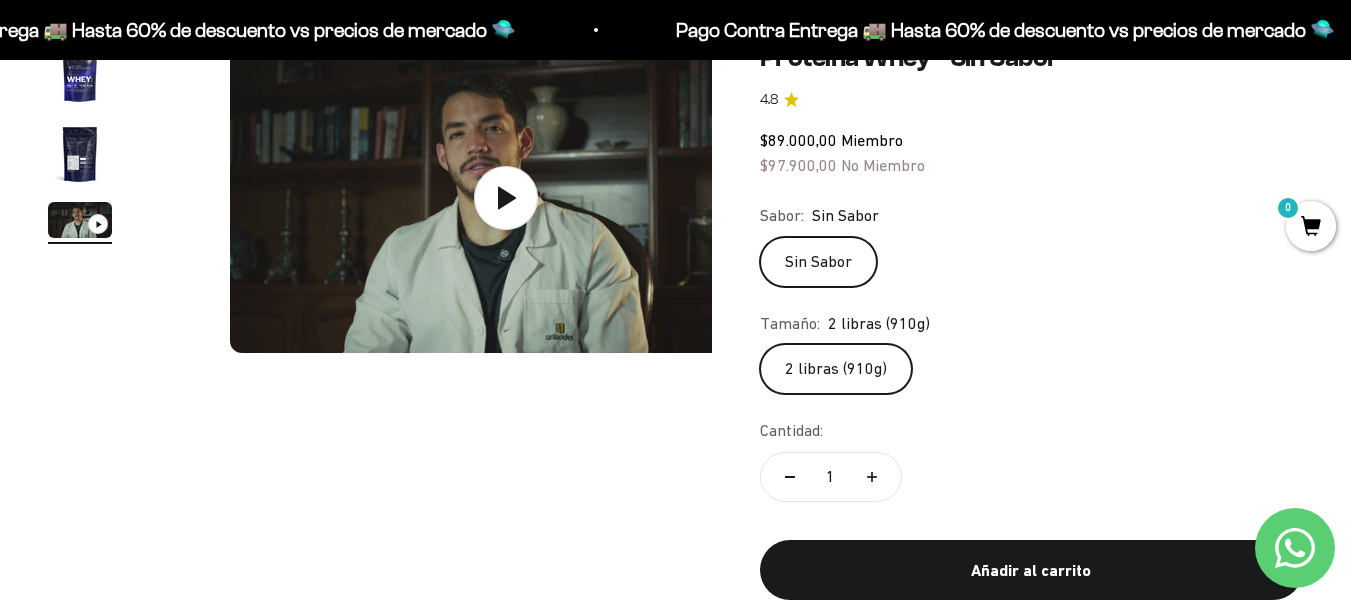 scroll, scrollTop: 0, scrollLeft: 1128, axis: horizontal 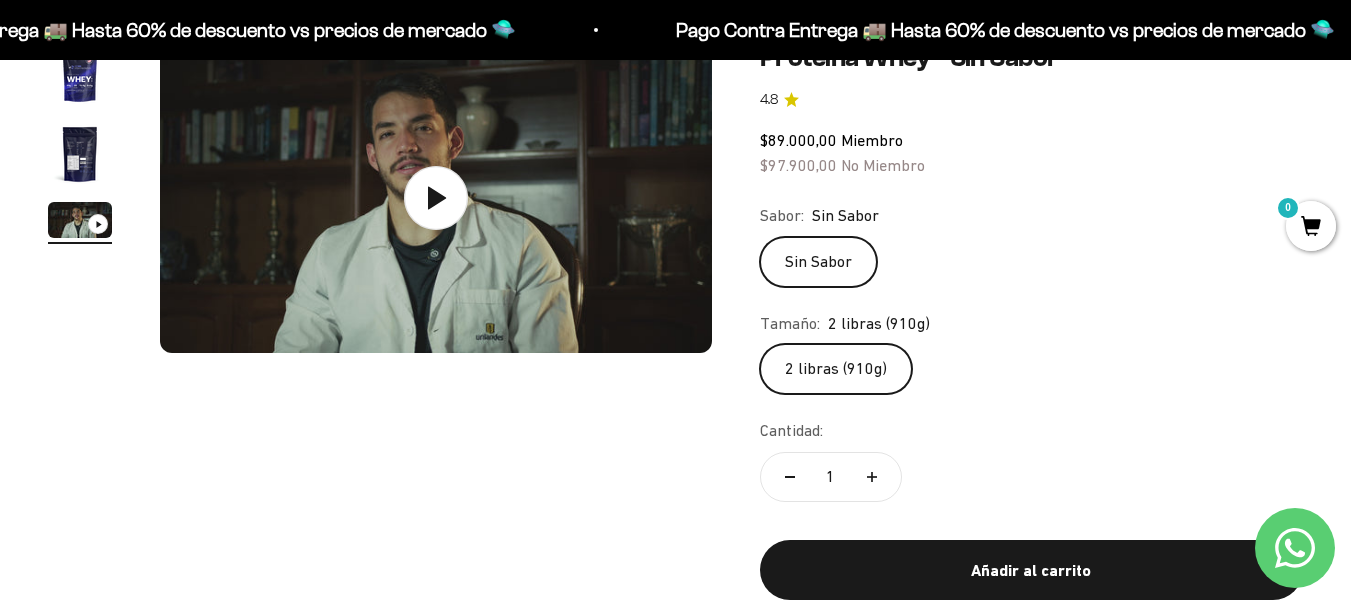 click at bounding box center (80, 154) 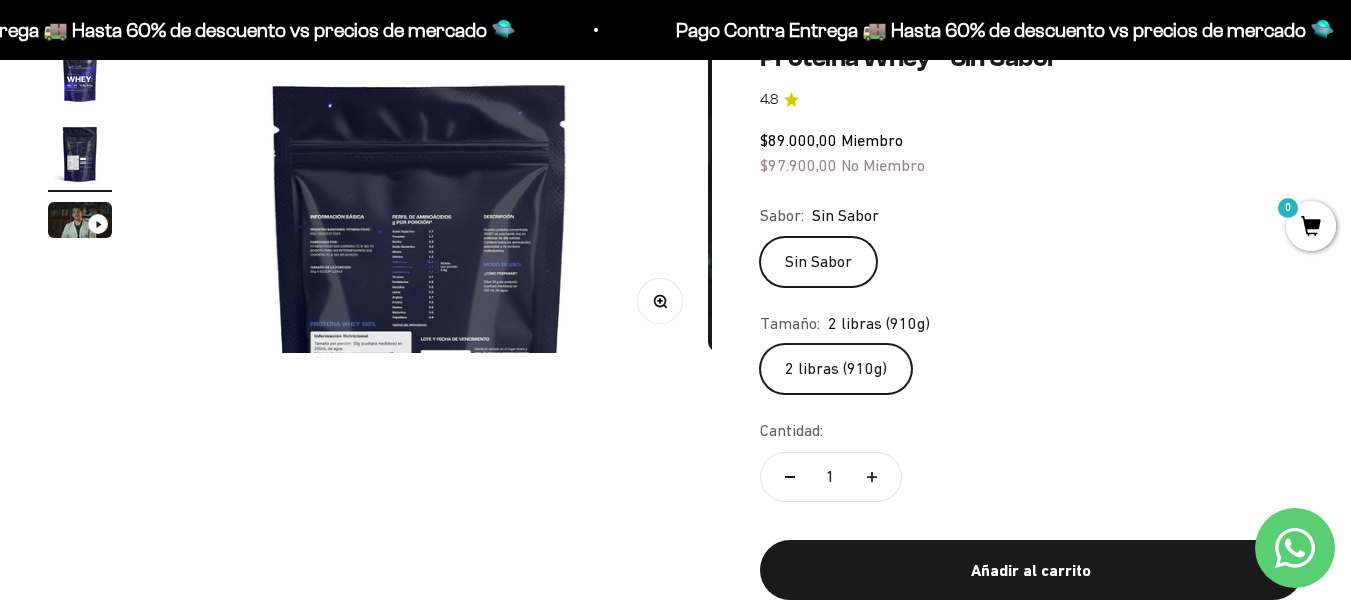 scroll, scrollTop: 0, scrollLeft: 564, axis: horizontal 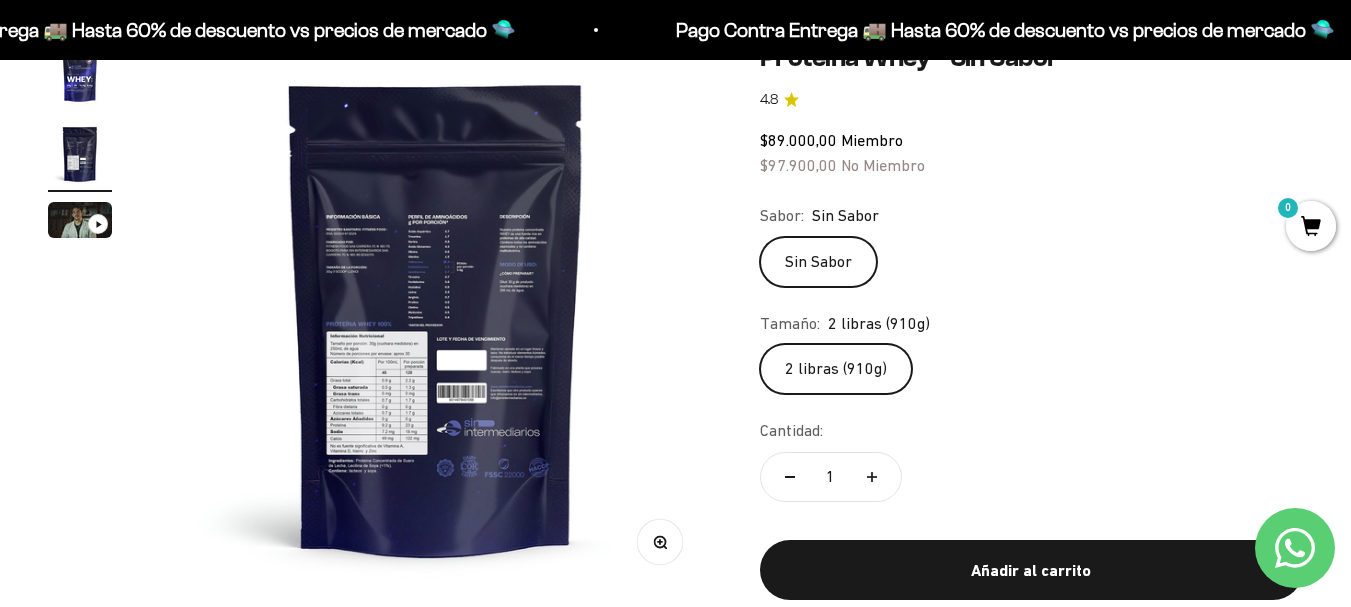 click 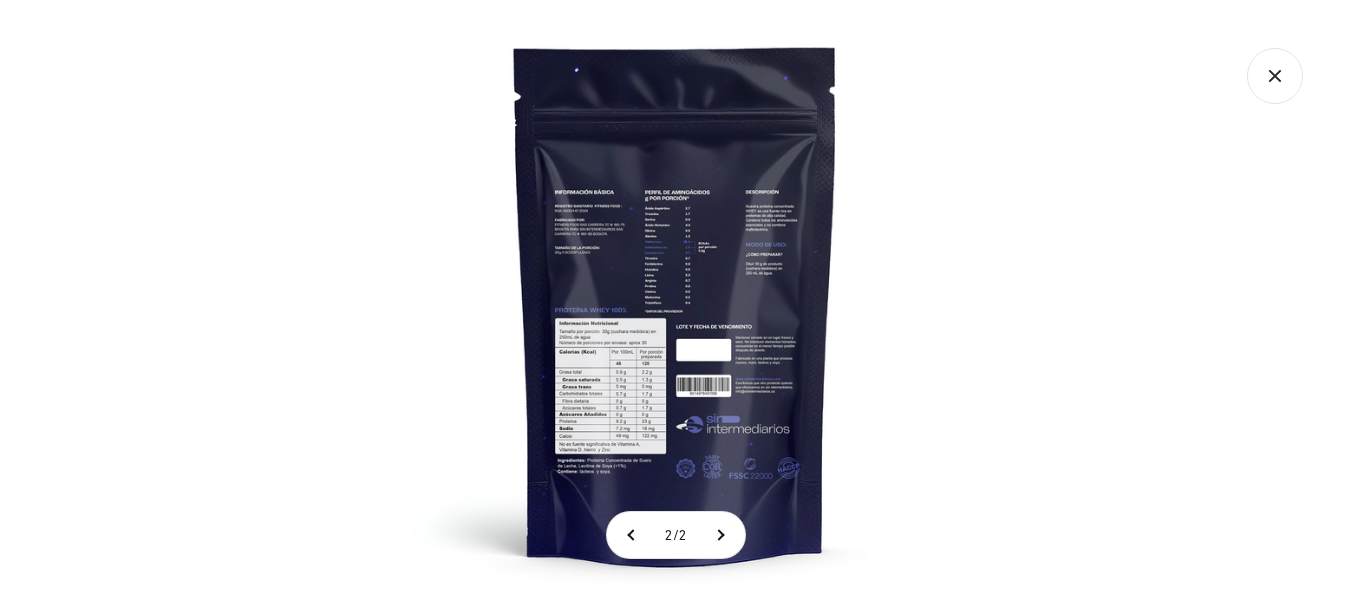 click at bounding box center (675, 303) 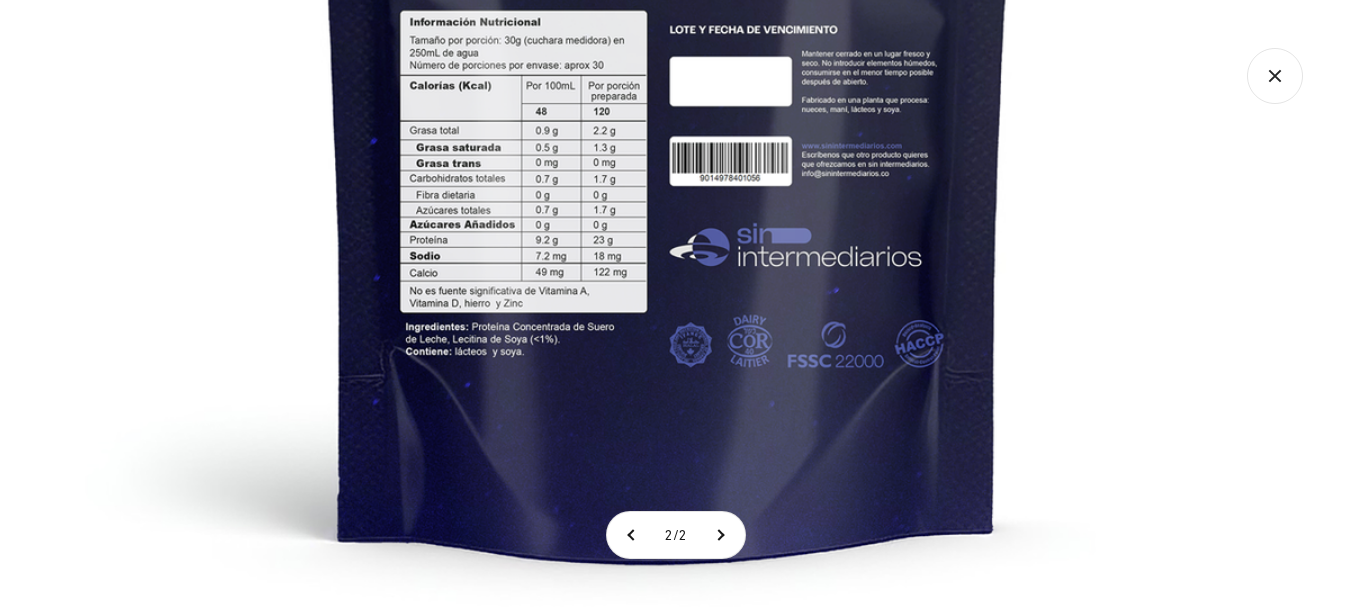 click at bounding box center (668, -22) 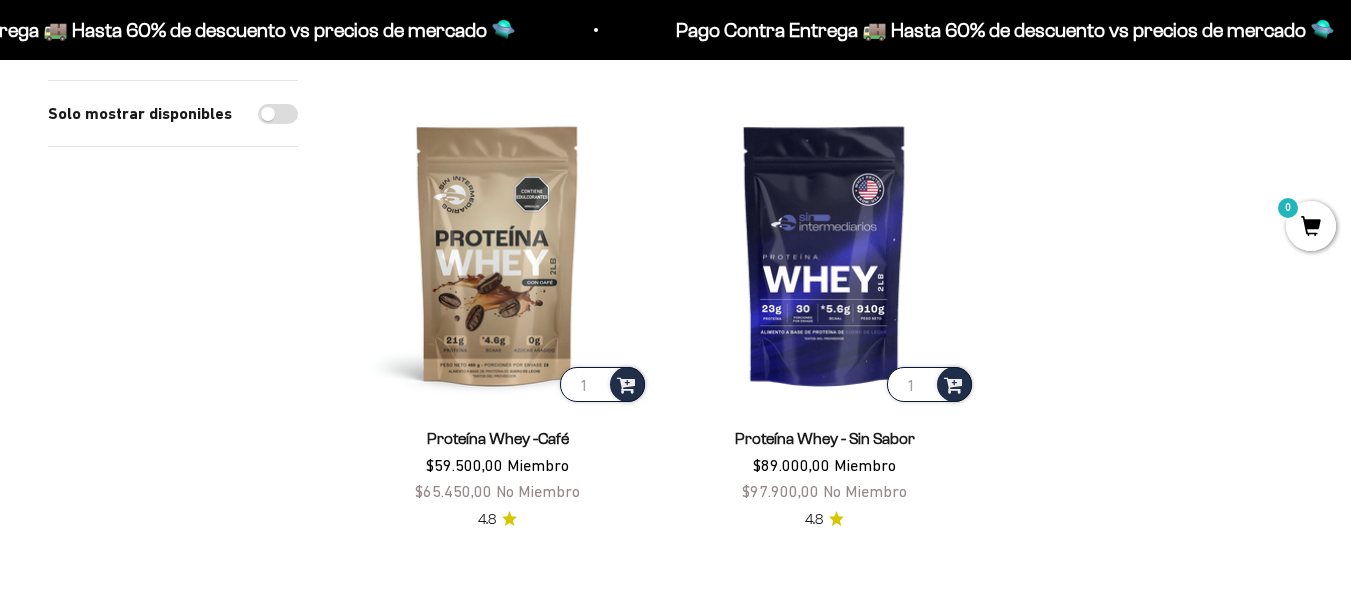 scroll, scrollTop: 687, scrollLeft: 0, axis: vertical 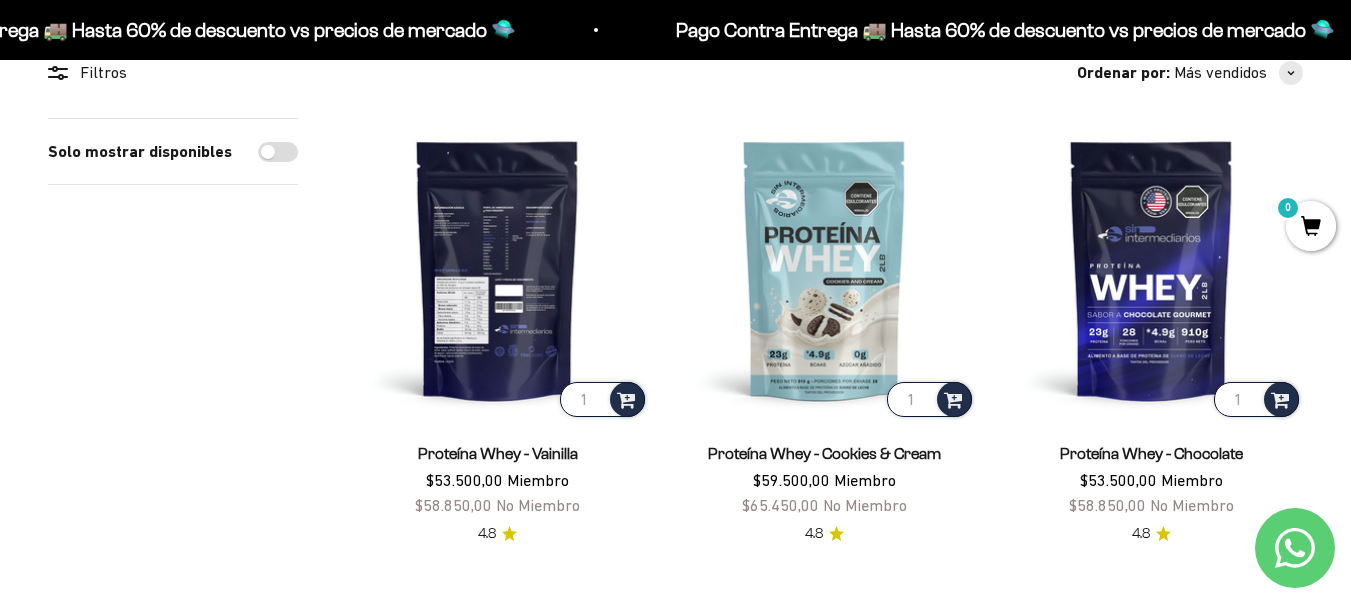 click at bounding box center (497, 269) 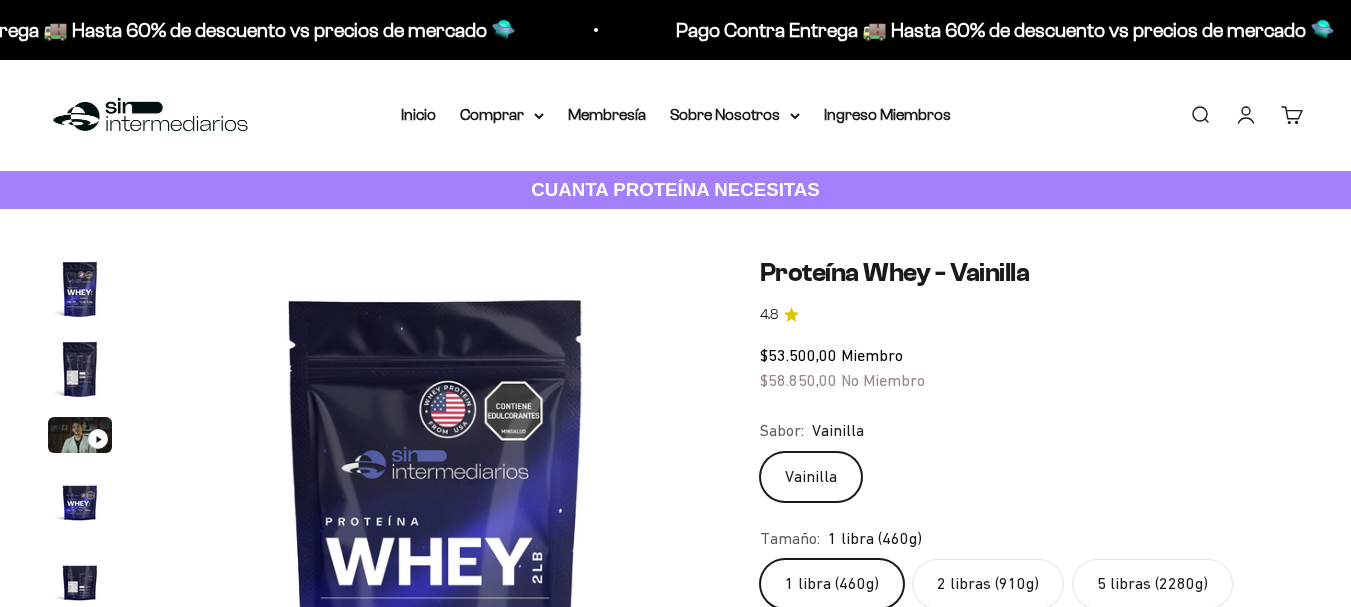scroll, scrollTop: 0, scrollLeft: 0, axis: both 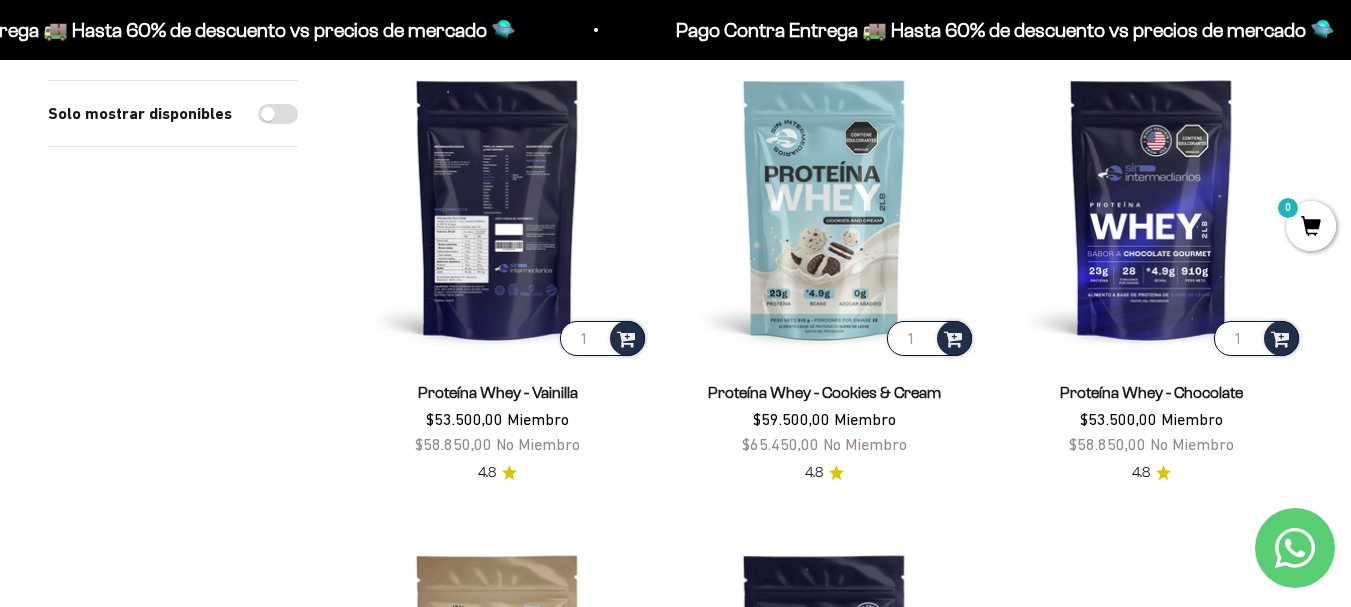 click at bounding box center [497, 208] 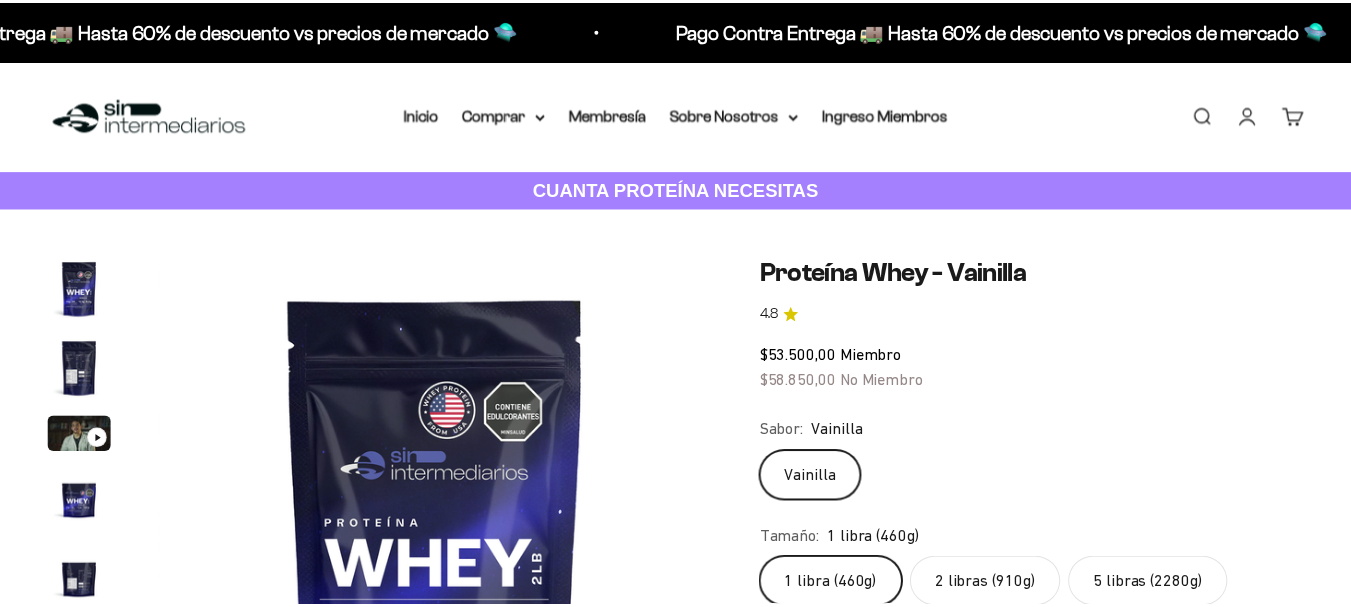 scroll, scrollTop: 0, scrollLeft: 0, axis: both 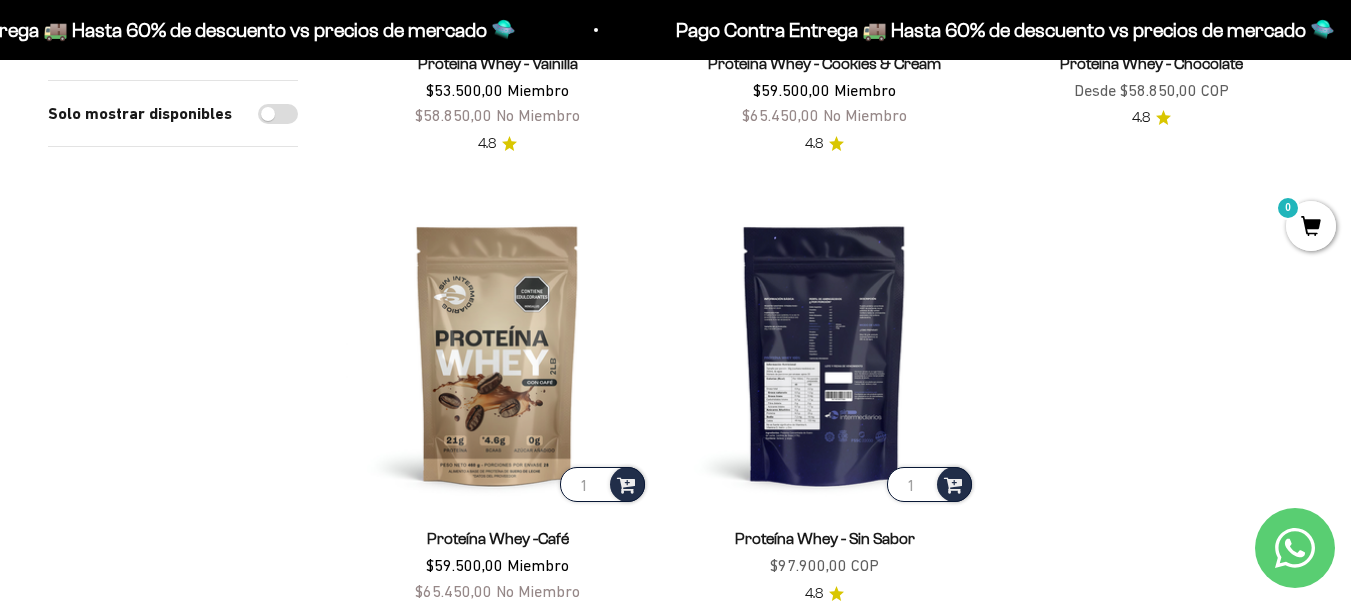 click at bounding box center [824, 354] 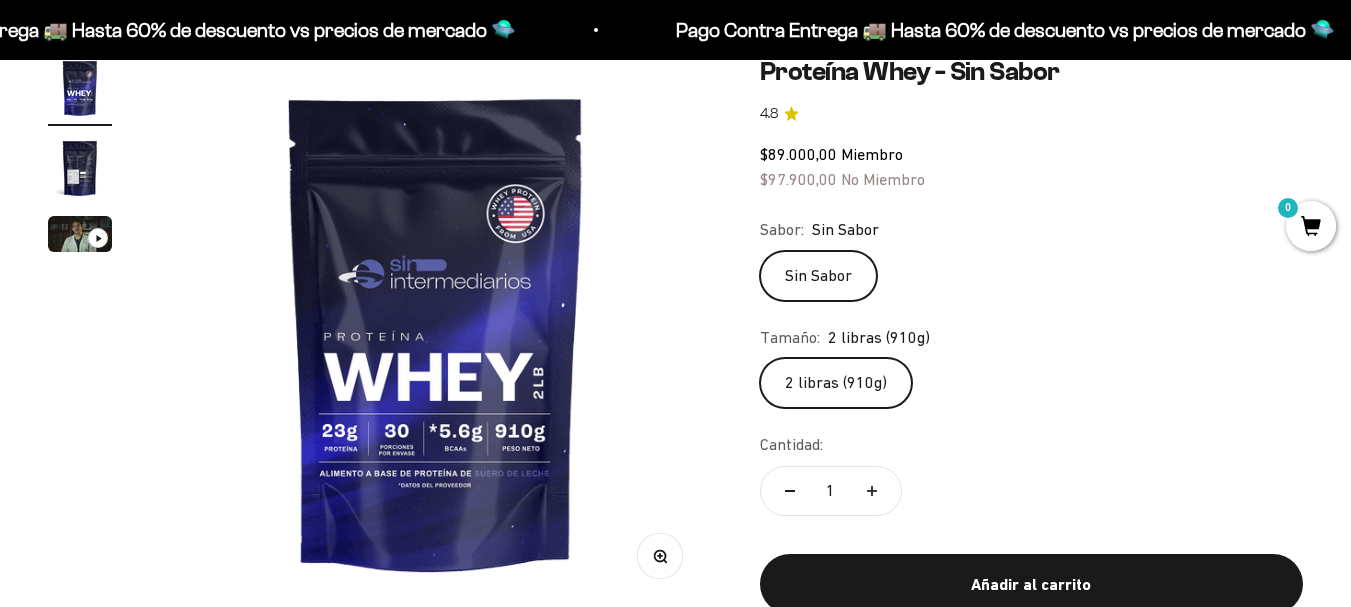 scroll, scrollTop: 231, scrollLeft: 0, axis: vertical 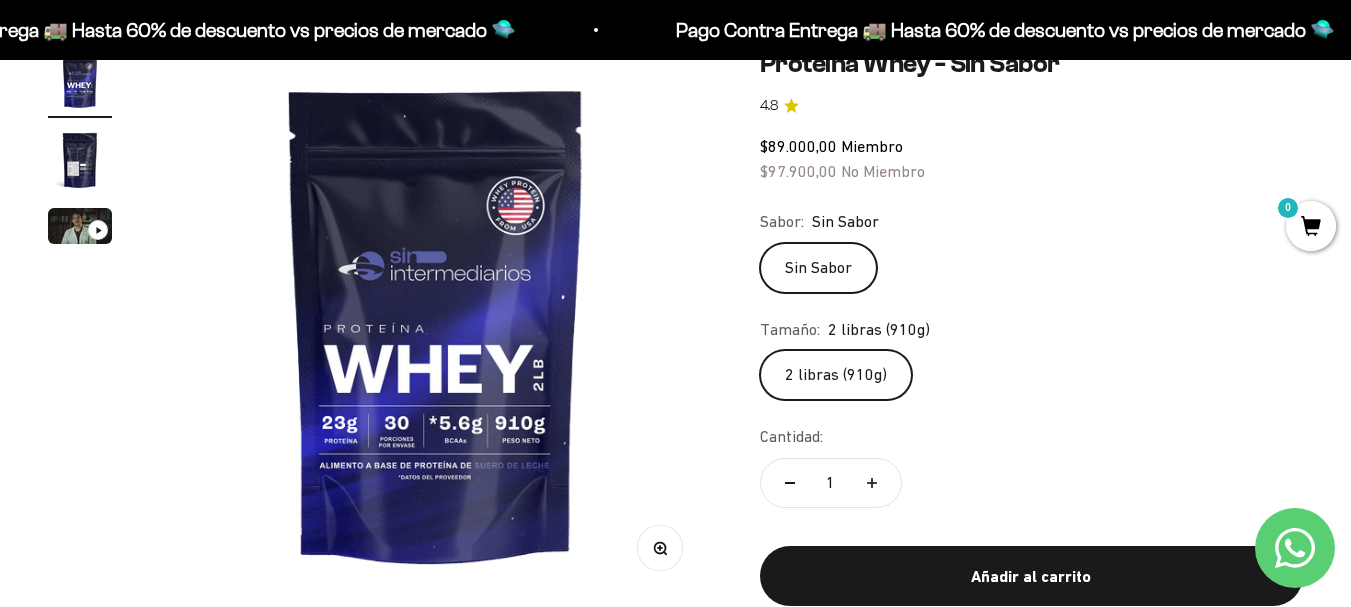 click on "Ir al contenido
Pago Contra Entrega 🚚 Hasta 60% de descuento vs precios de mercado 🛸
Pago Contra Entrega 🚚 Hasta 60% de descuento vs precios de mercado 🛸
Pago Contra Entrega 🚚 Hasta 60% de descuento vs precios de mercado 🛸
Pago Contra Entrega 🚚 Hasta 60% de descuento vs precios de mercado 🛸
Pago Contra Entrega 🚚 Hasta 60% de descuento vs precios de mercado 🛸
Pago Contra Entrega 🚚 Hasta 60% de descuento vs precios de mercado 🛸
Pago Contra Entrega 🚚 Hasta 60% de descuento vs precios de mercado 🛸
Pago Contra Entrega 🚚 Hasta 60% de descuento vs precios de mercado 🛸
Pago Contra Entrega 🚚 Hasta 60% de descuento vs precios de mercado 🛸
Pago Contra Entrega 🚚 Hasta 60% de descuento vs precios de mercado 🛸" at bounding box center [675, 2800] 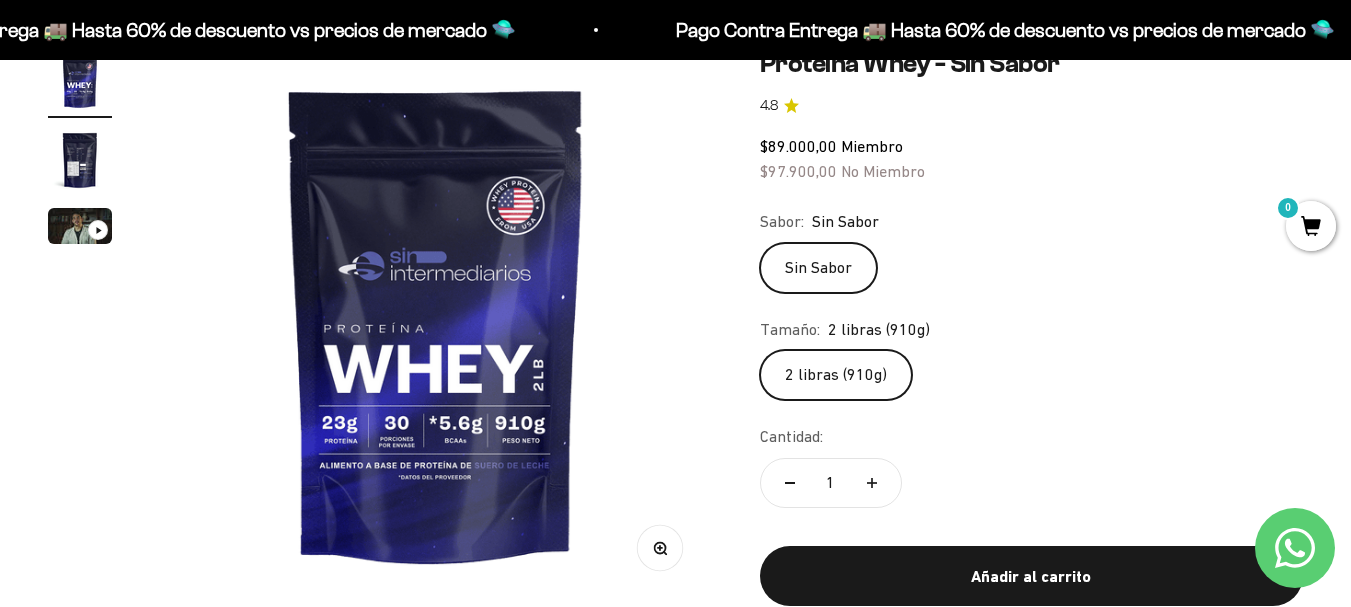 click 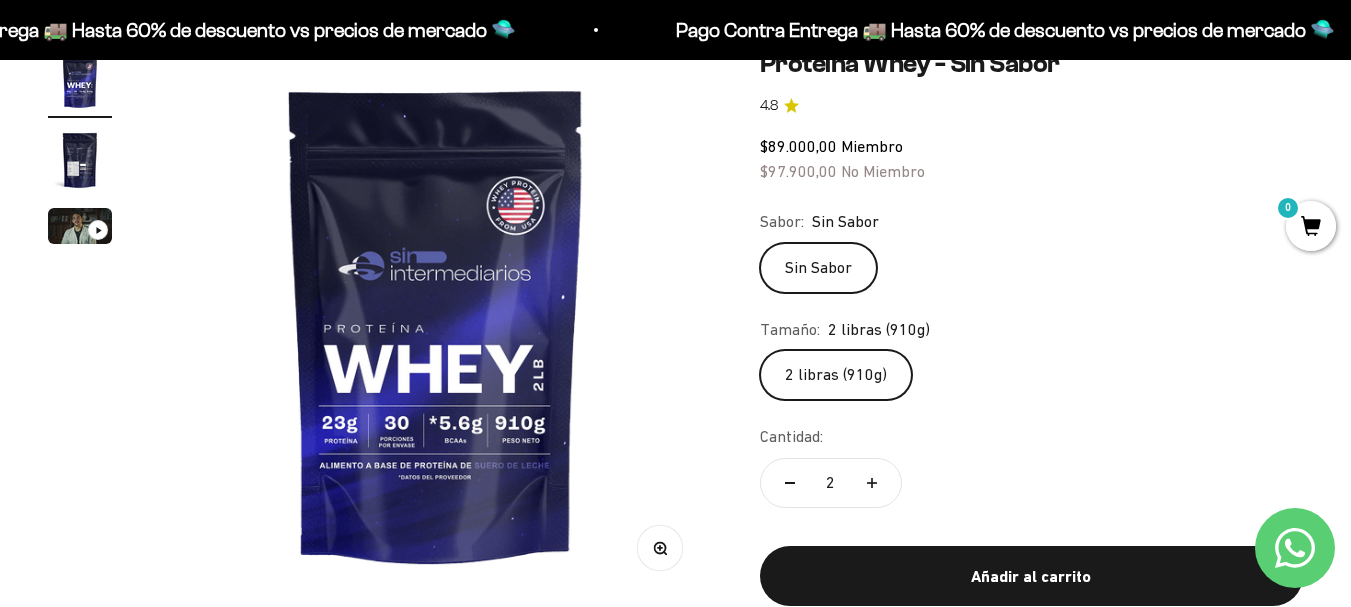 click 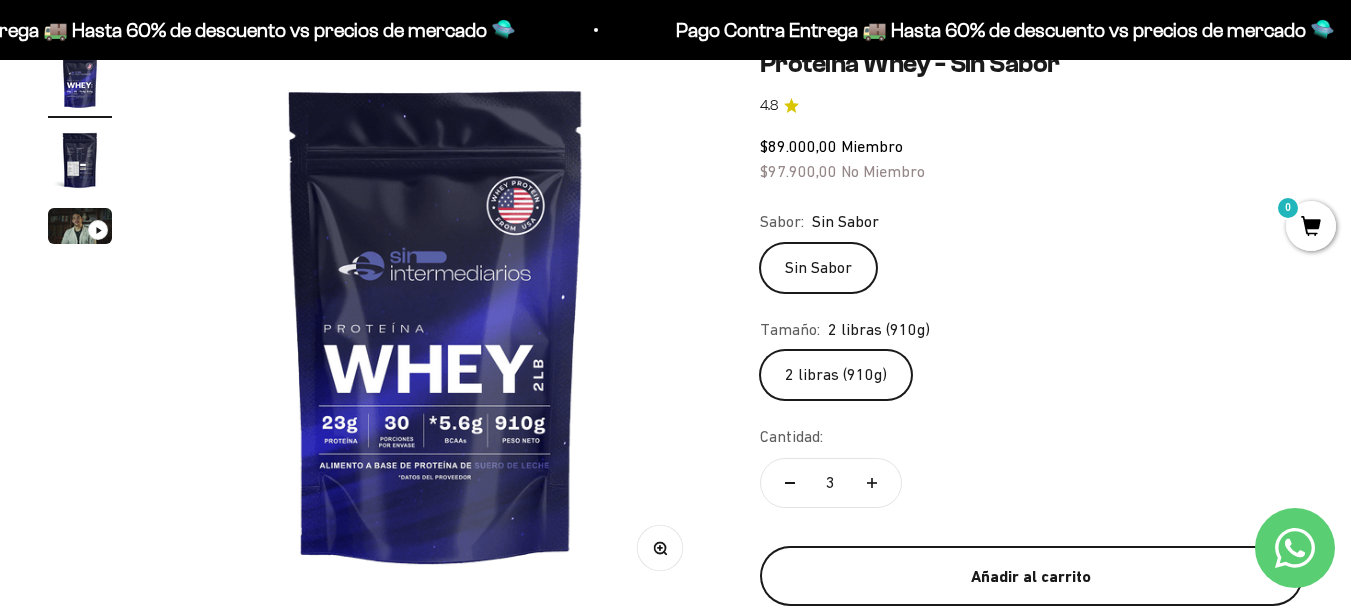 click on "Añadir al carrito" at bounding box center (1031, 577) 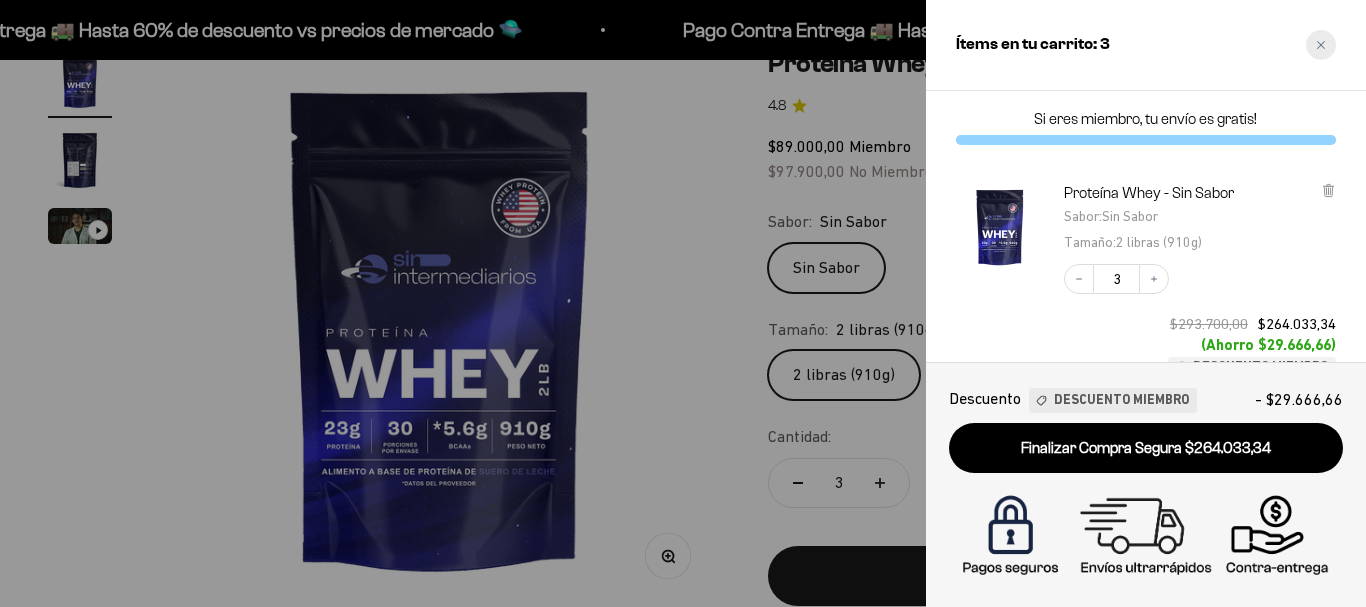 click at bounding box center [1321, 45] 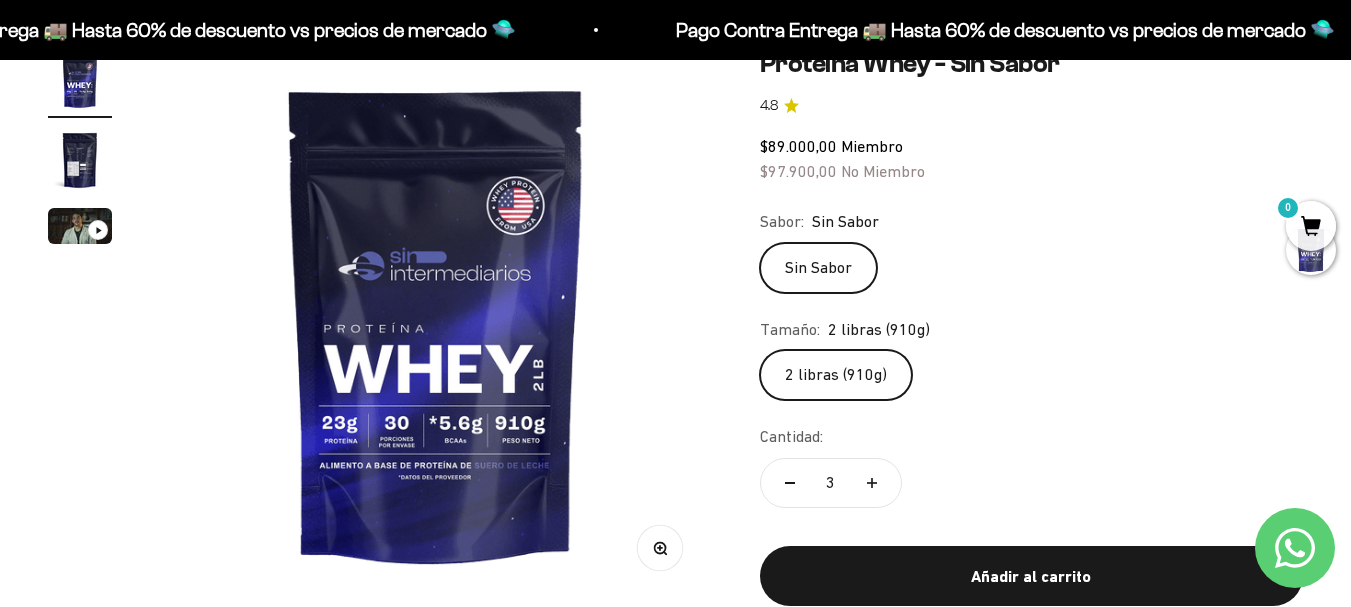 scroll, scrollTop: 0, scrollLeft: 0, axis: both 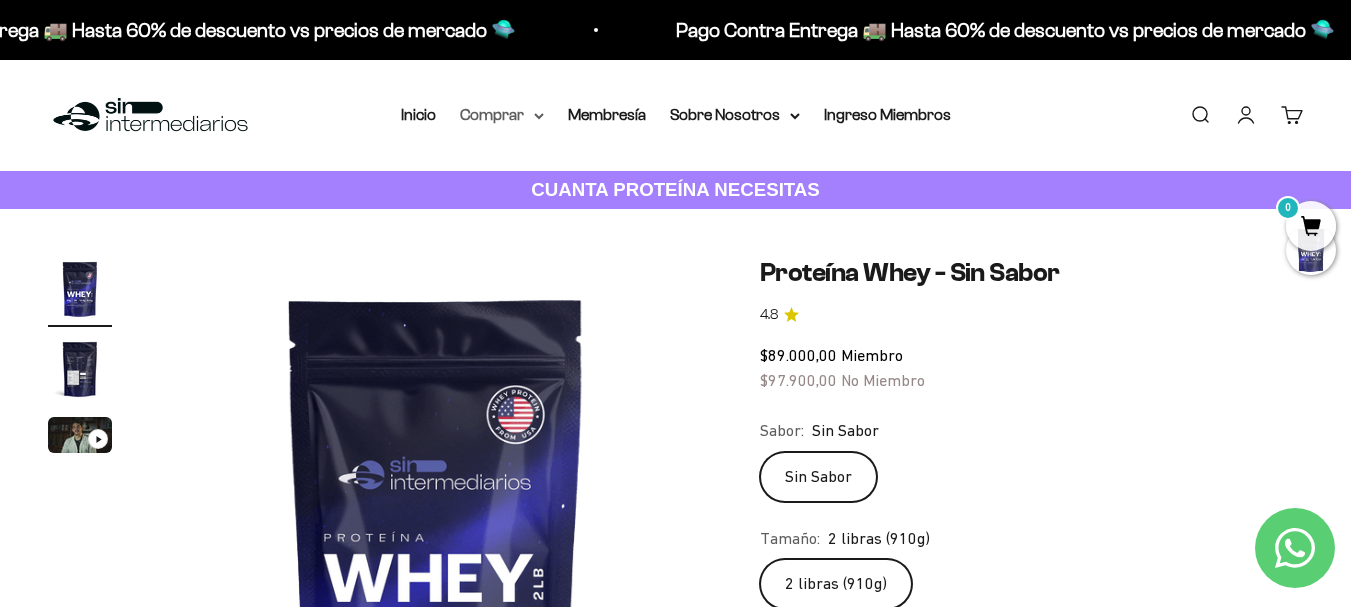 click 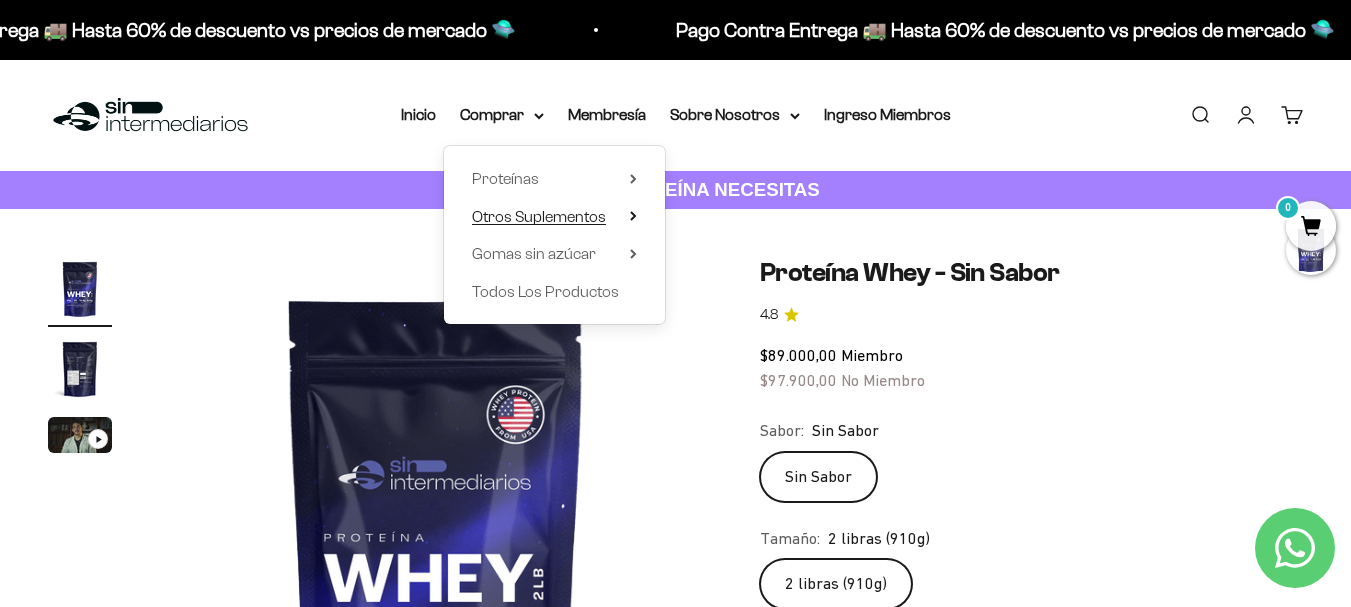 click on "Otros Suplementos" at bounding box center [539, 216] 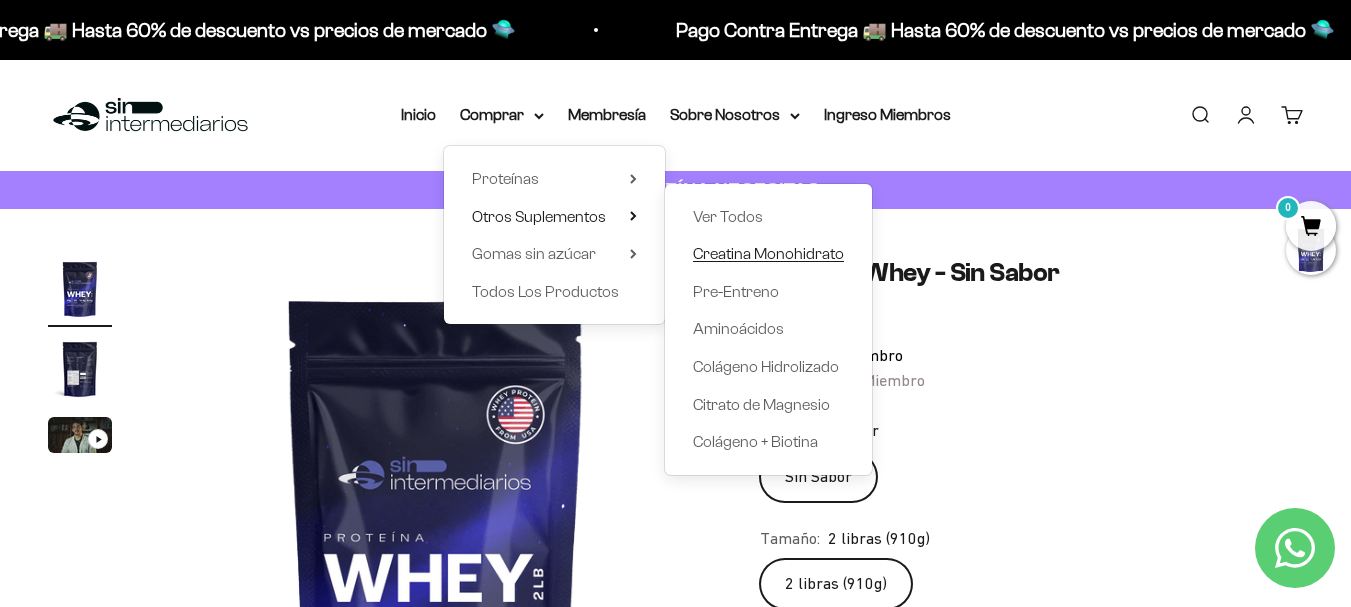 click on "Creatina Monohidrato" at bounding box center (768, 253) 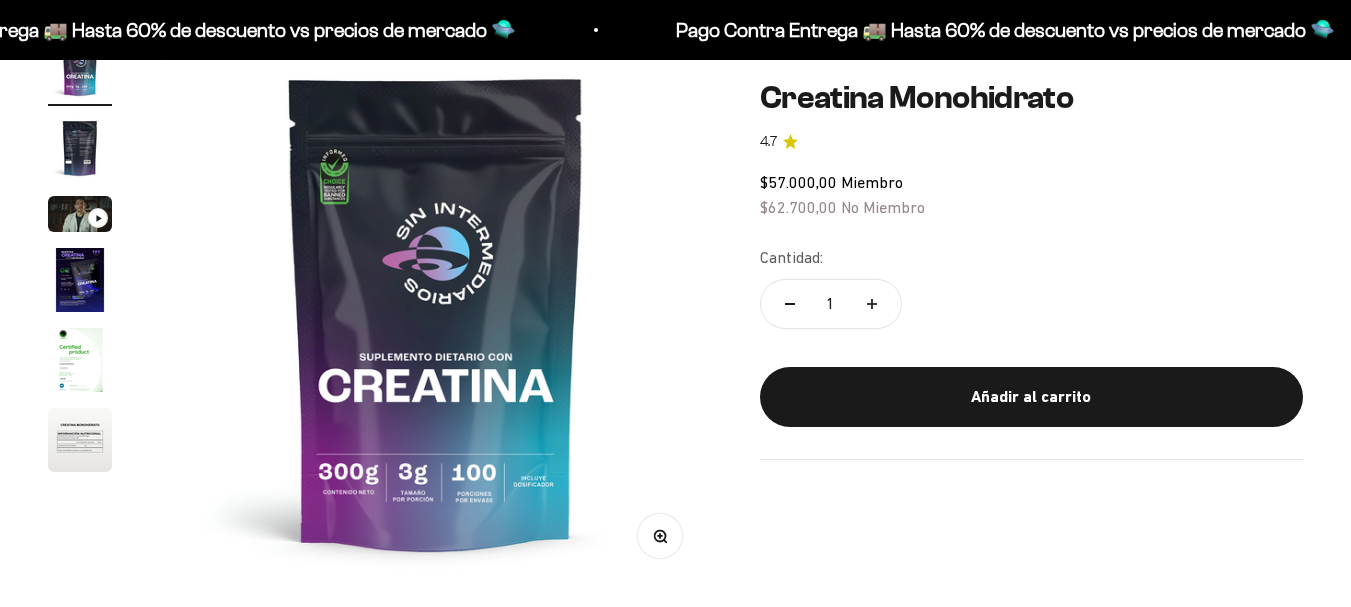 scroll, scrollTop: 271, scrollLeft: 0, axis: vertical 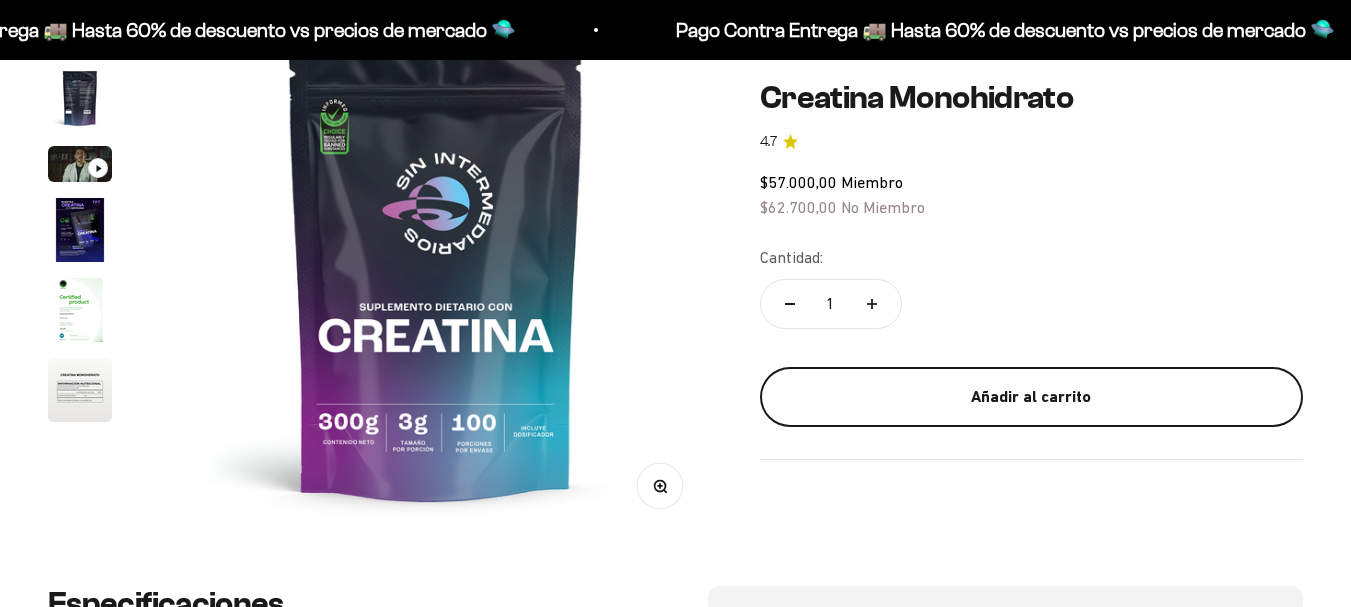 click on "Añadir al carrito" at bounding box center [1031, 397] 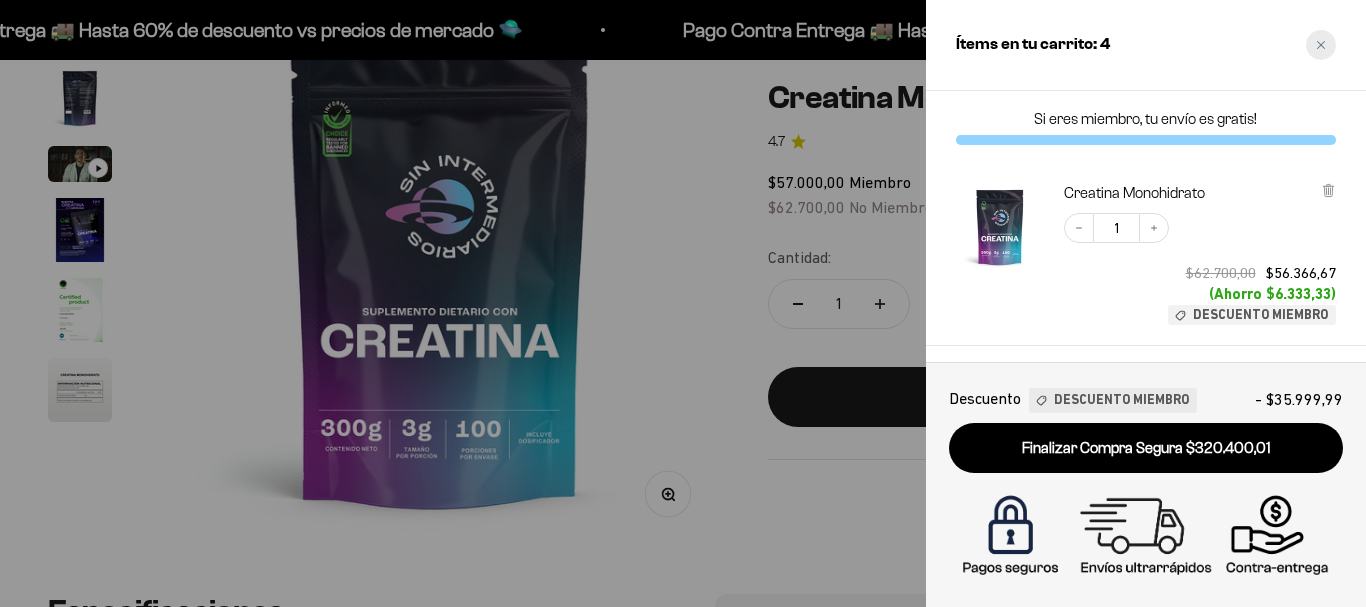 click 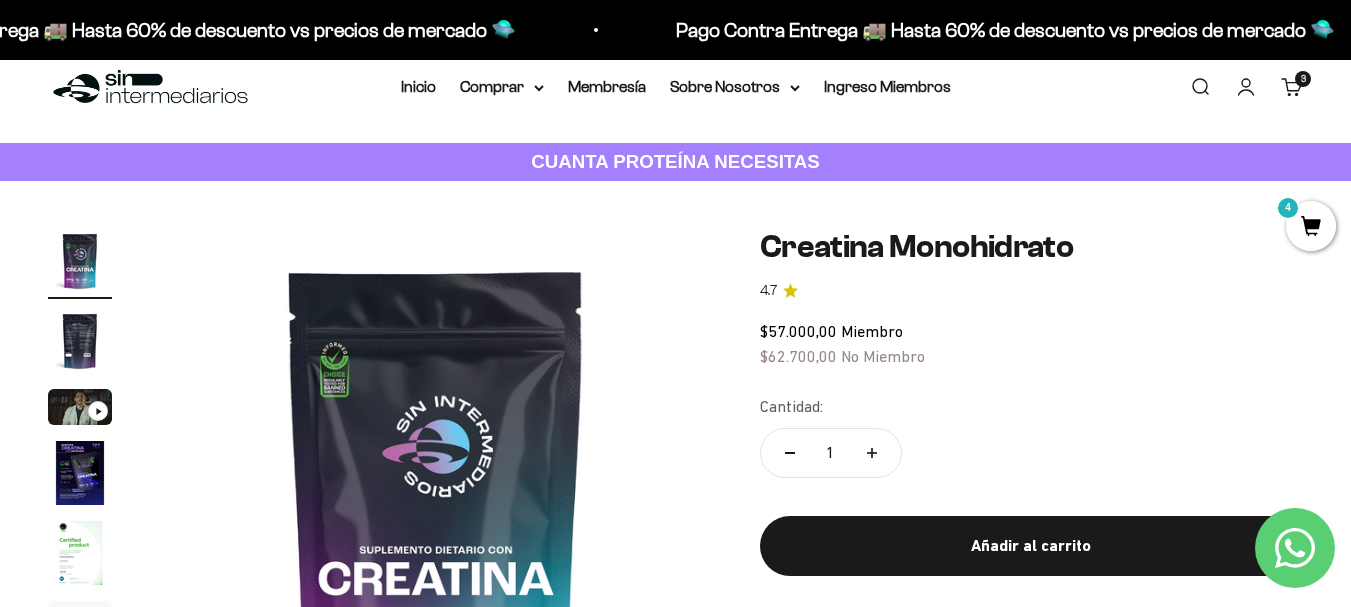 scroll, scrollTop: 20, scrollLeft: 0, axis: vertical 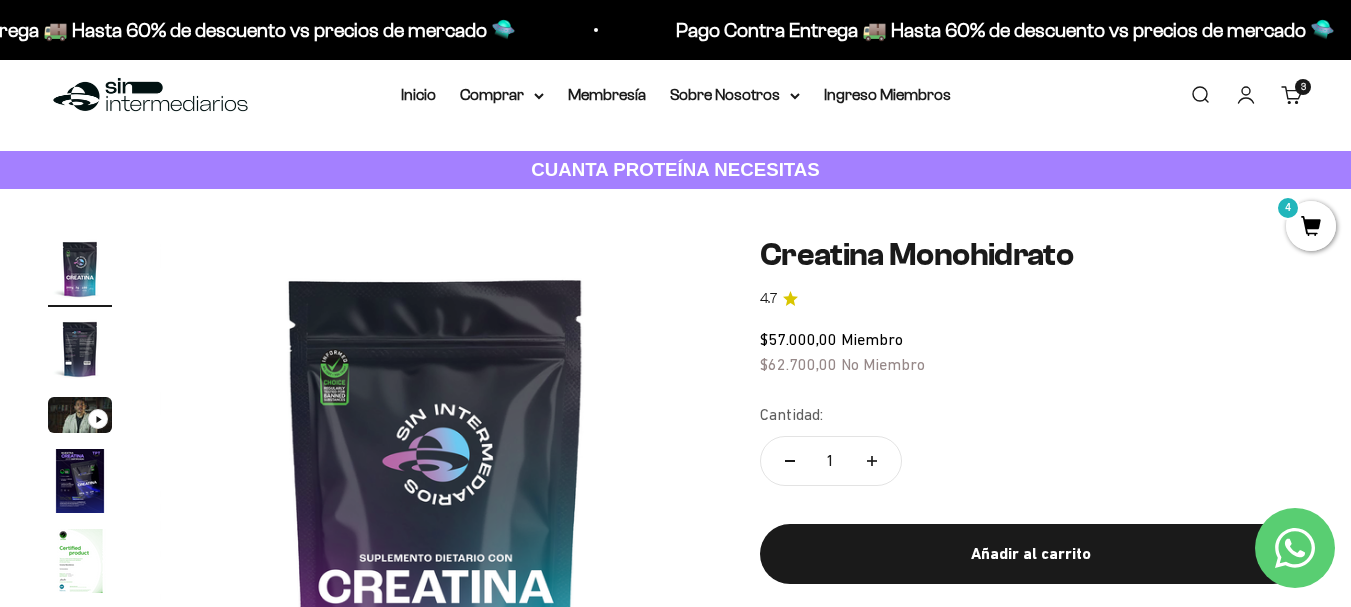 click on "Buscar" at bounding box center [1200, 95] 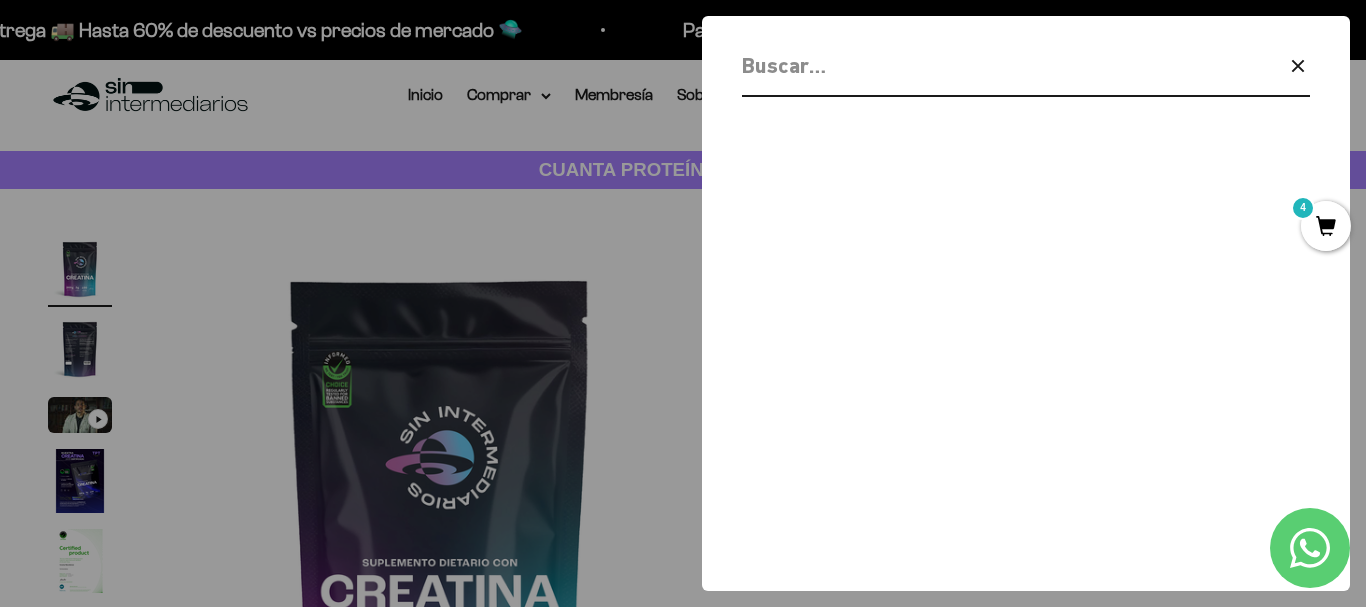 click 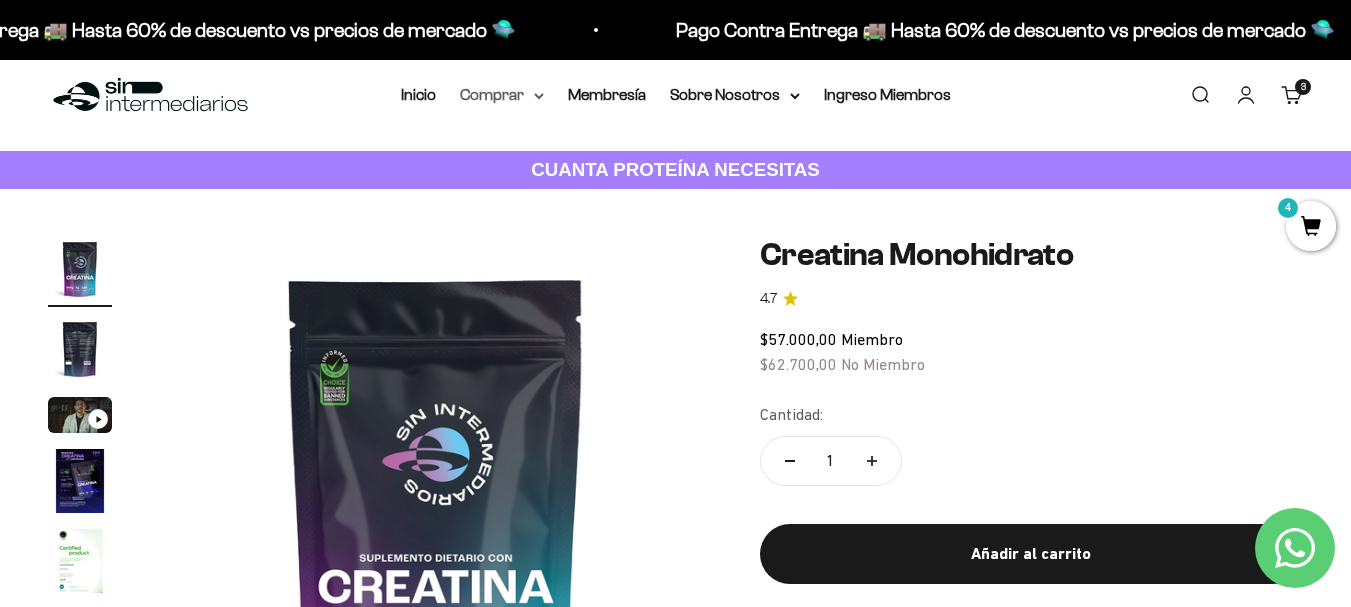 click 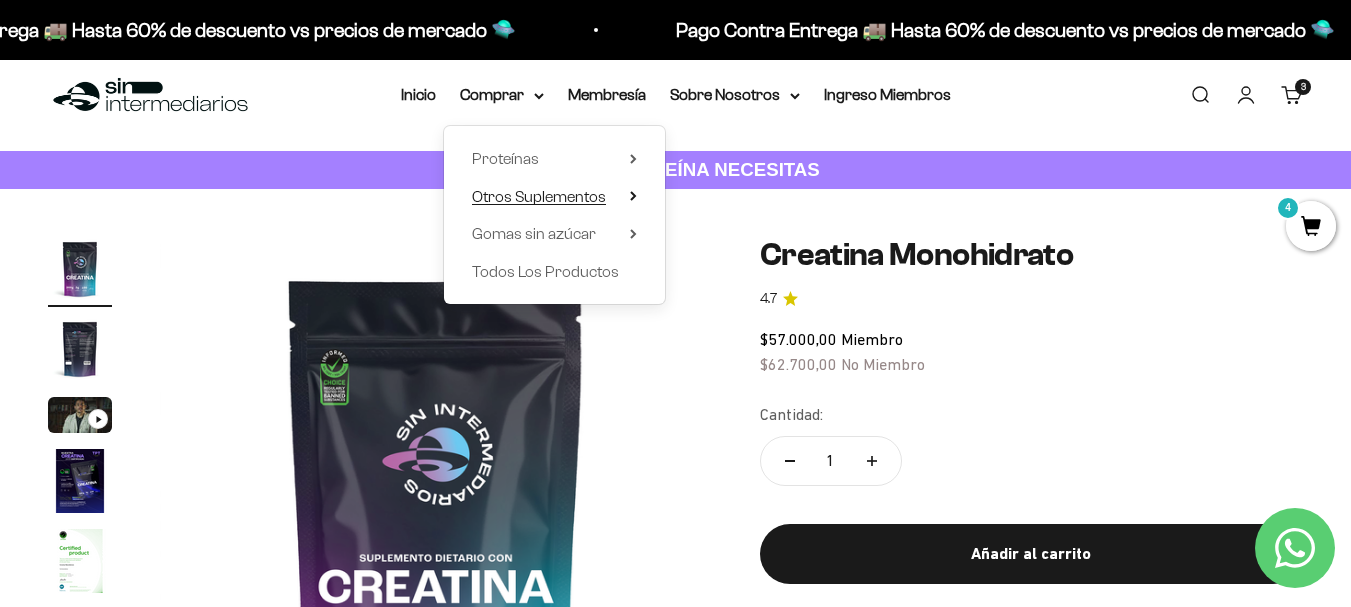 click on "Otros Suplementos" at bounding box center (539, 196) 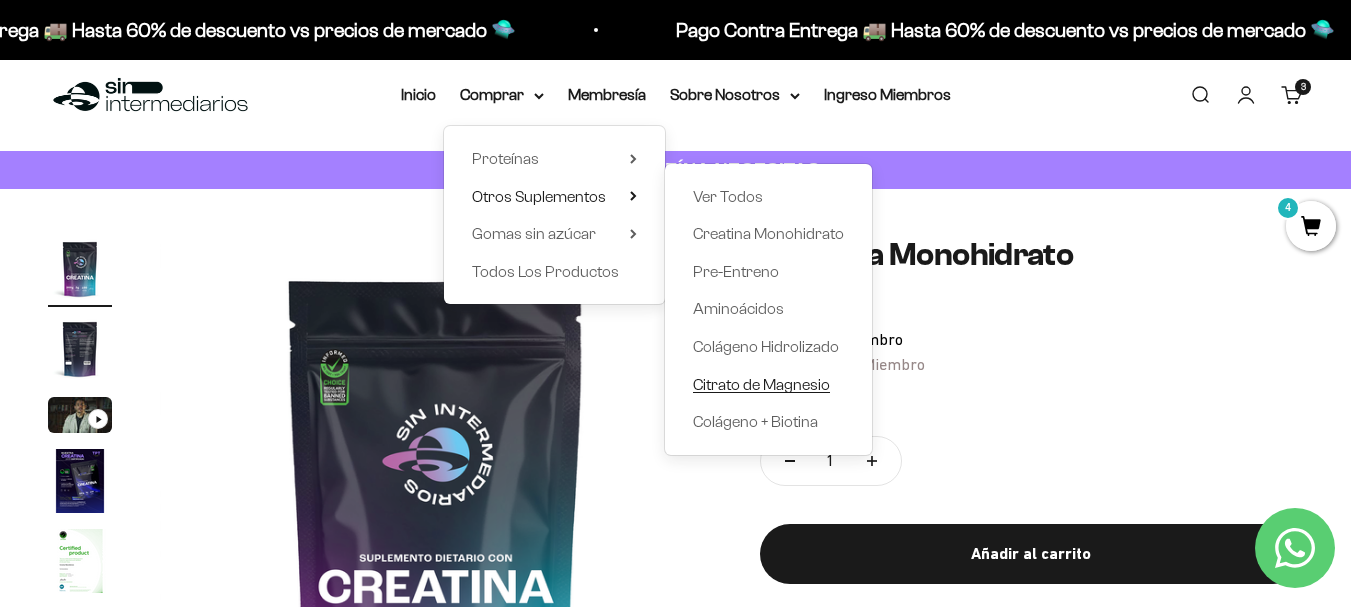 click on "Citrato de Magnesio" at bounding box center [761, 384] 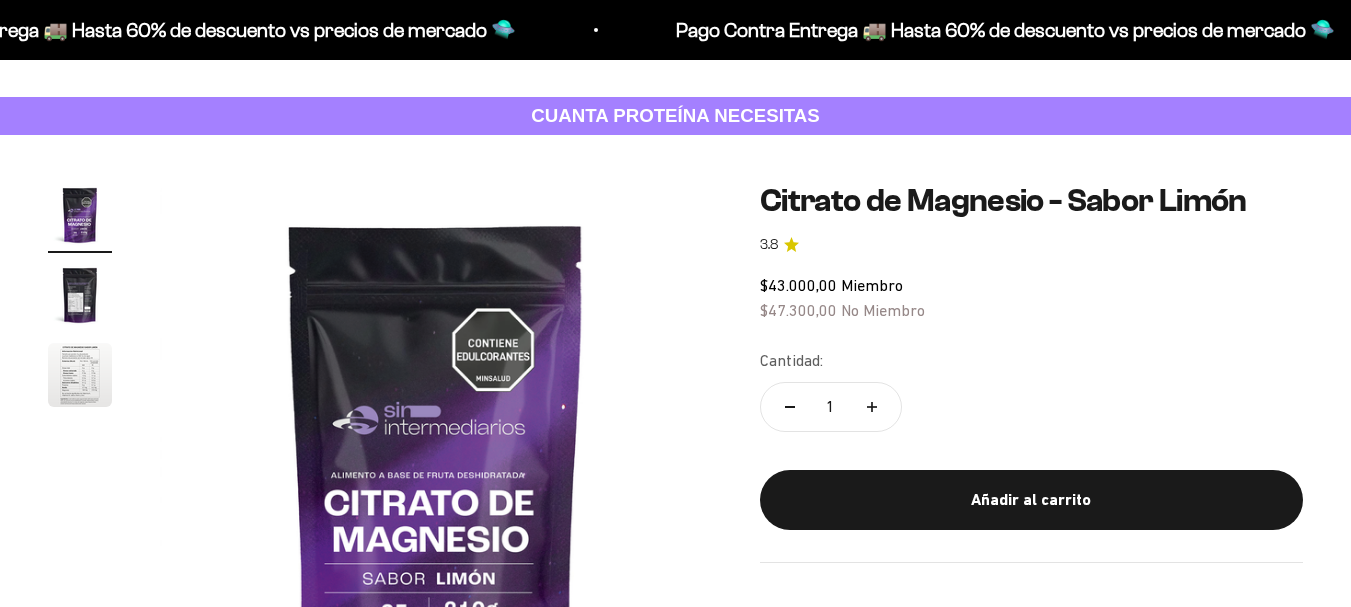 scroll, scrollTop: 156, scrollLeft: 0, axis: vertical 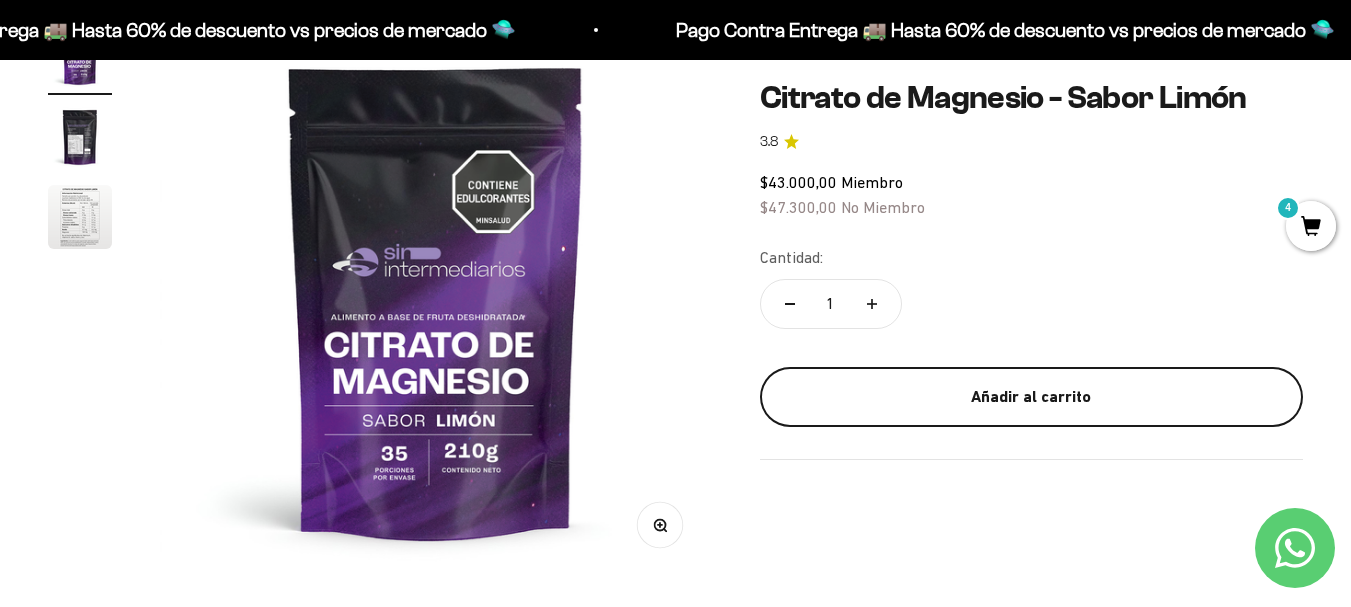 click on "Añadir al carrito" at bounding box center [1031, 397] 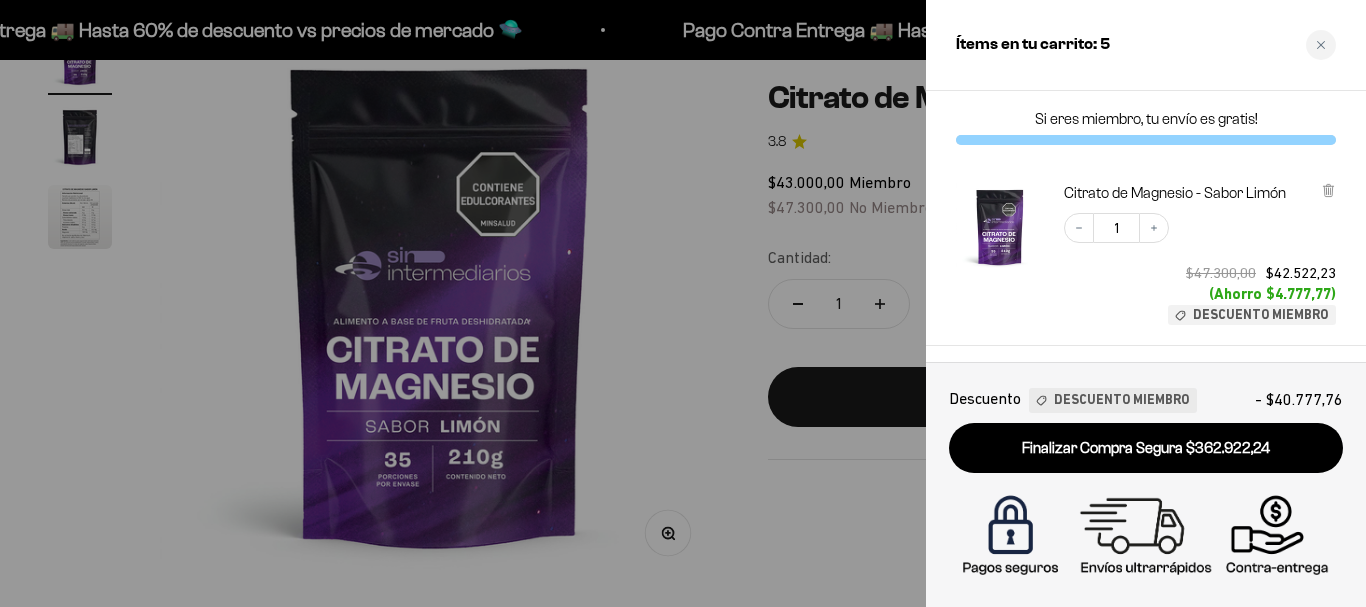 click at bounding box center (683, 303) 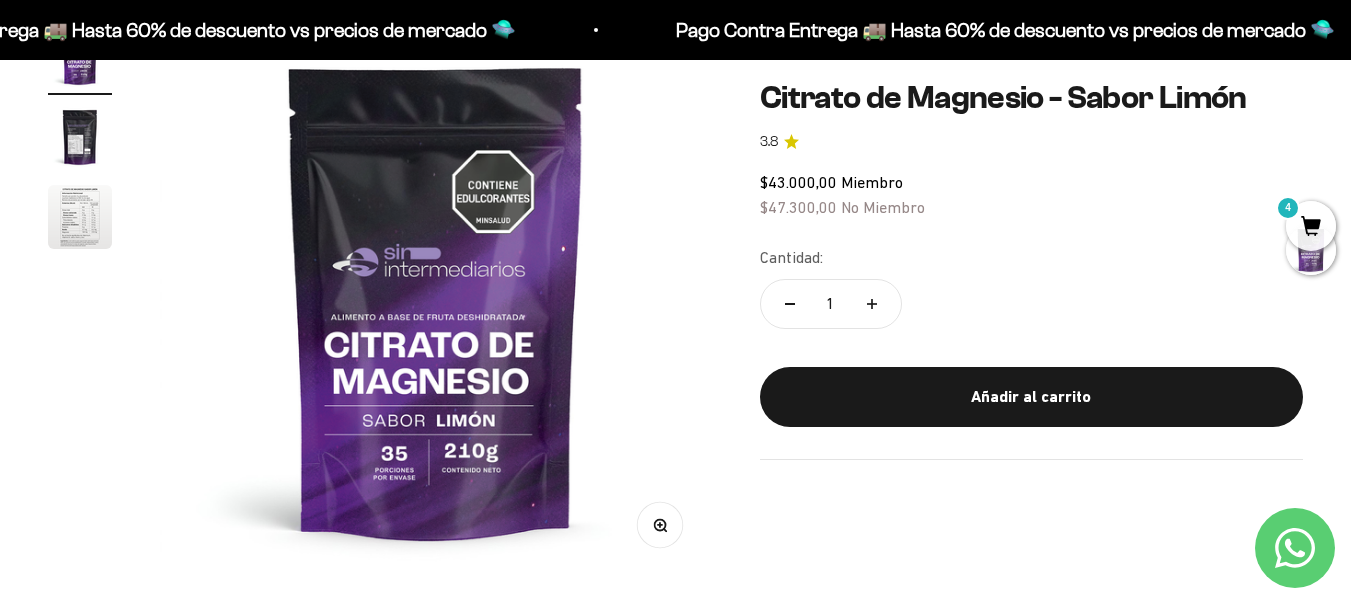 click at bounding box center (80, 137) 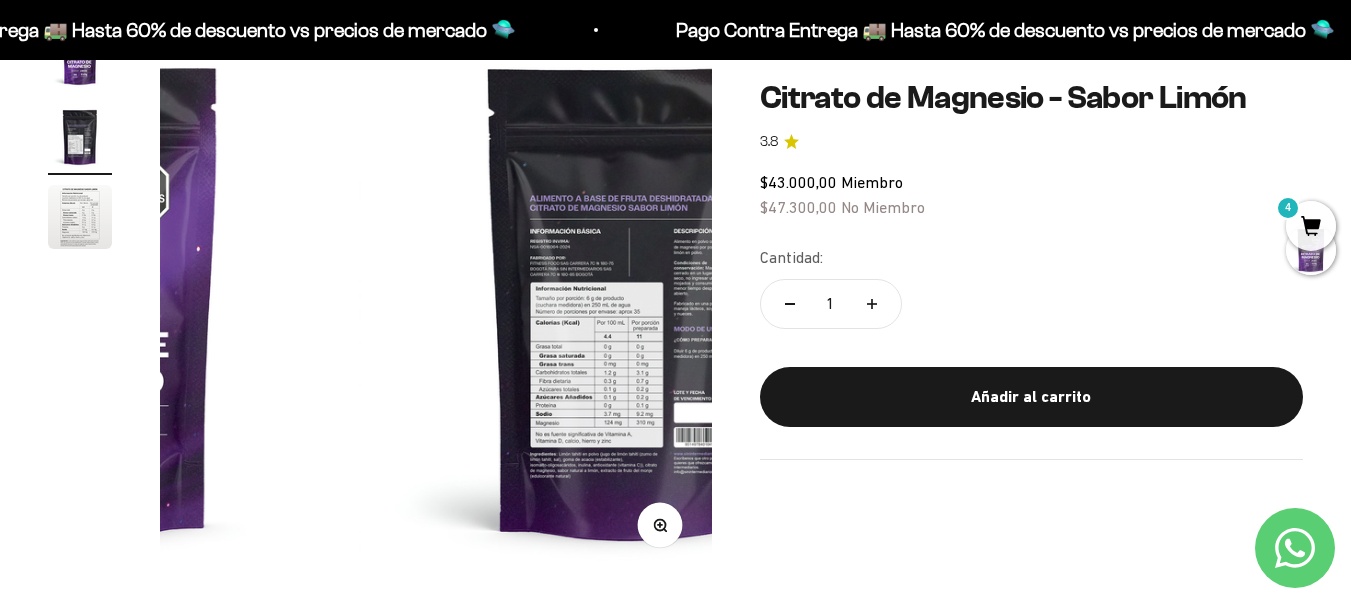 scroll, scrollTop: 0, scrollLeft: 564, axis: horizontal 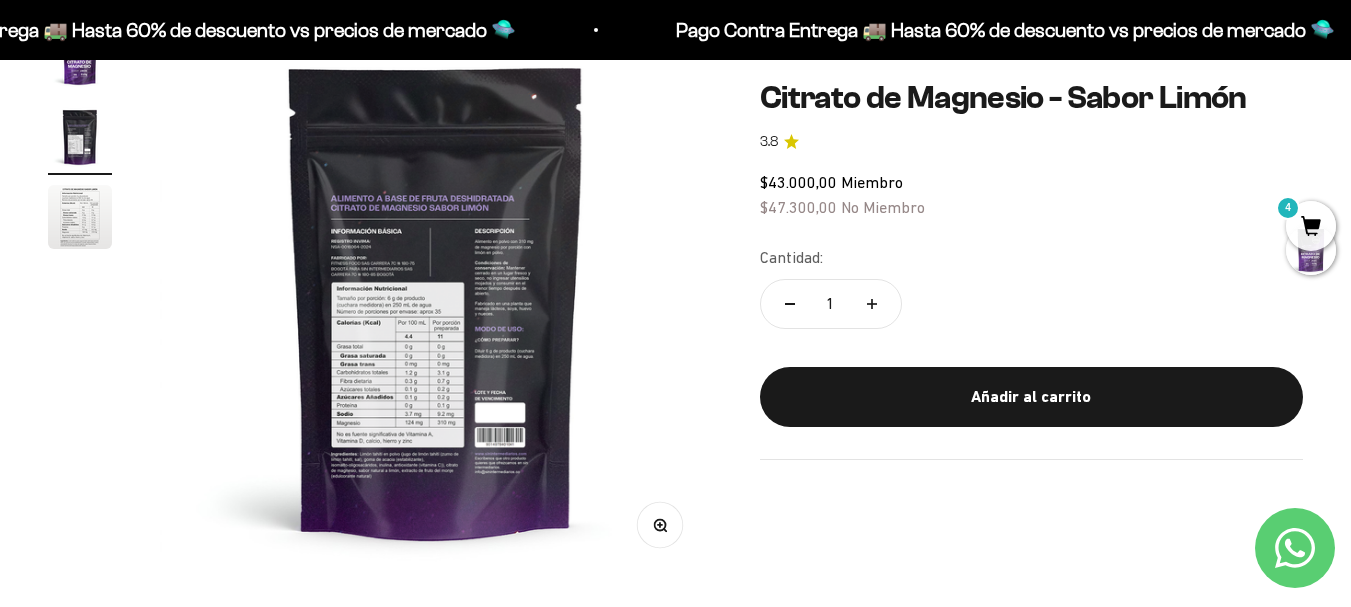 click at bounding box center (436, 301) 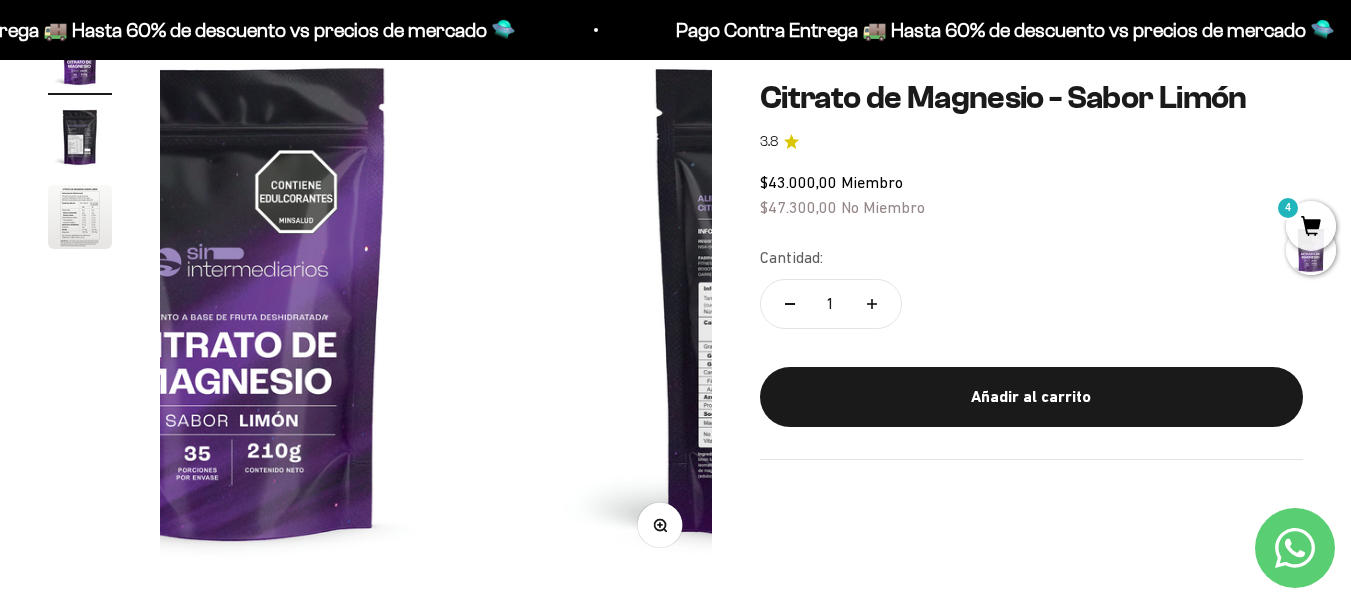 scroll, scrollTop: 0, scrollLeft: 0, axis: both 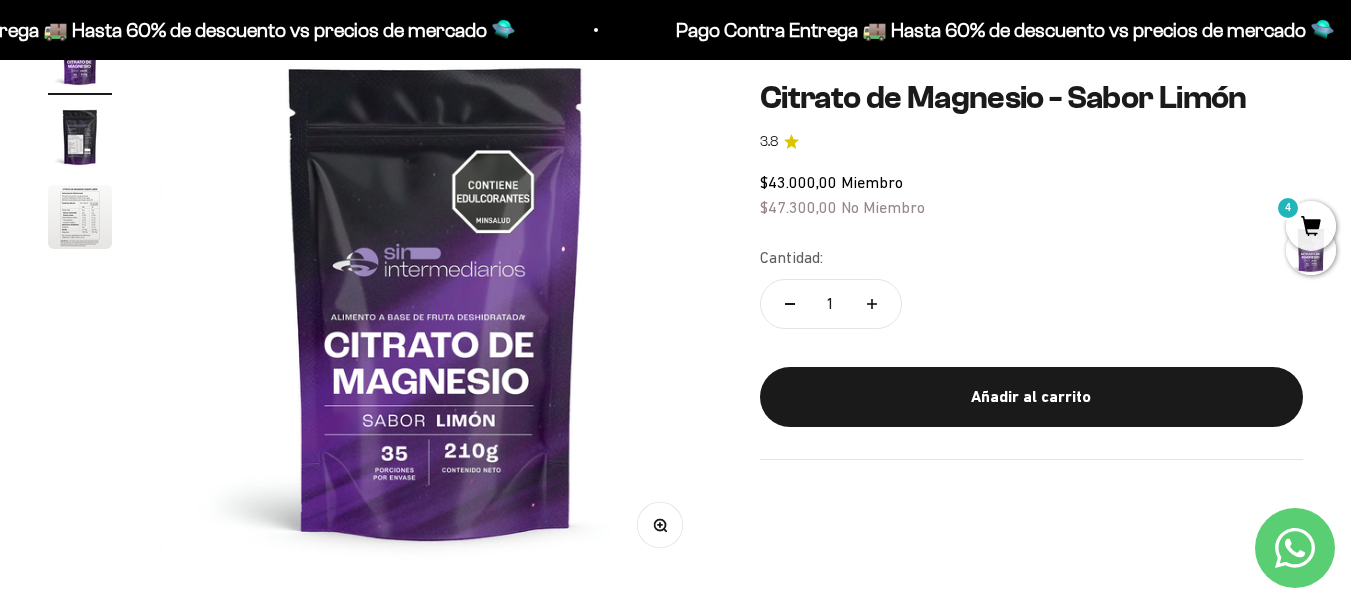 click at bounding box center (80, 137) 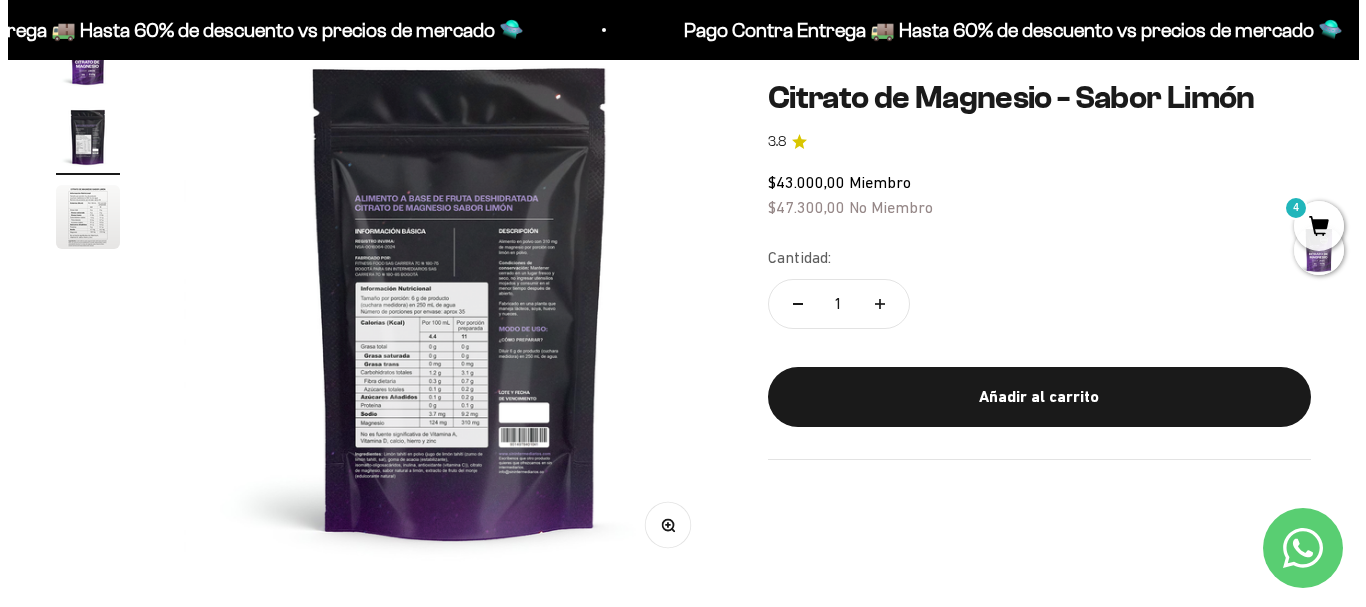 scroll, scrollTop: 0, scrollLeft: 564, axis: horizontal 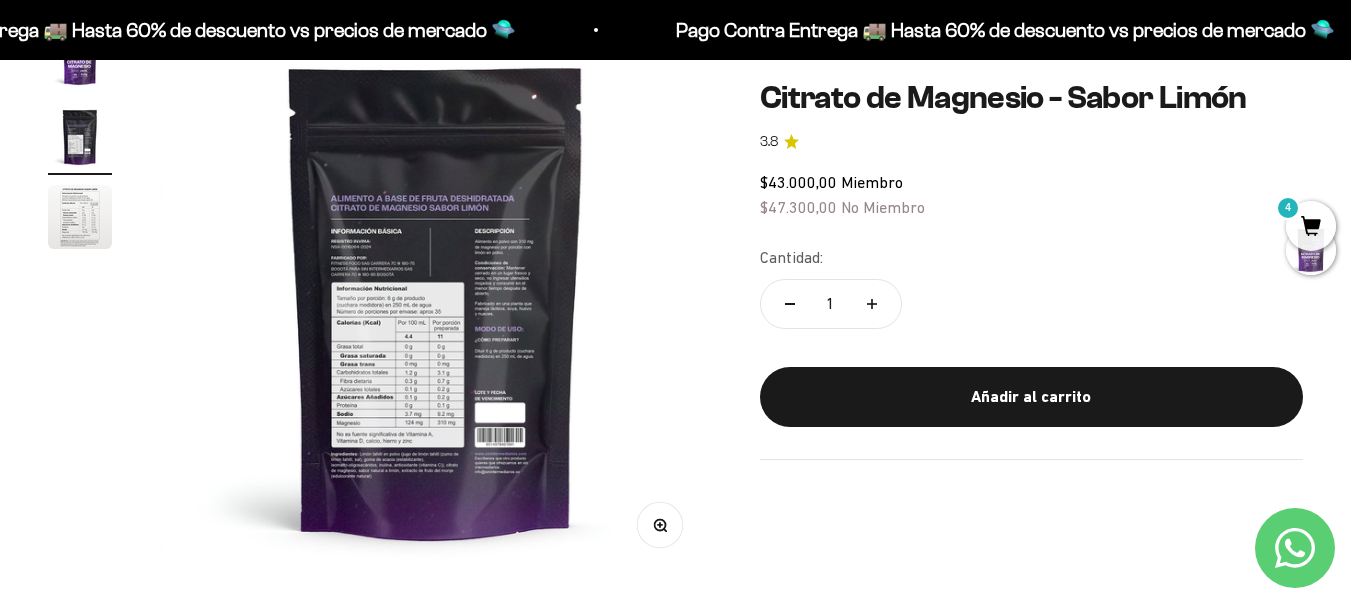 click 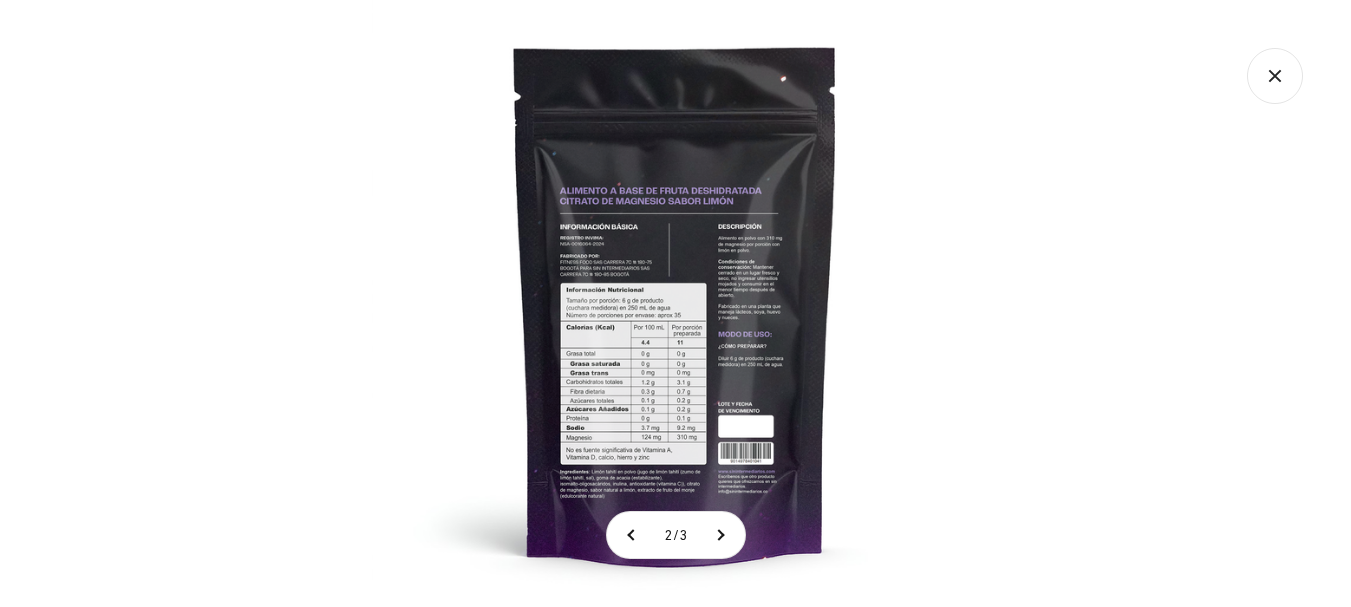 click at bounding box center [675, 303] 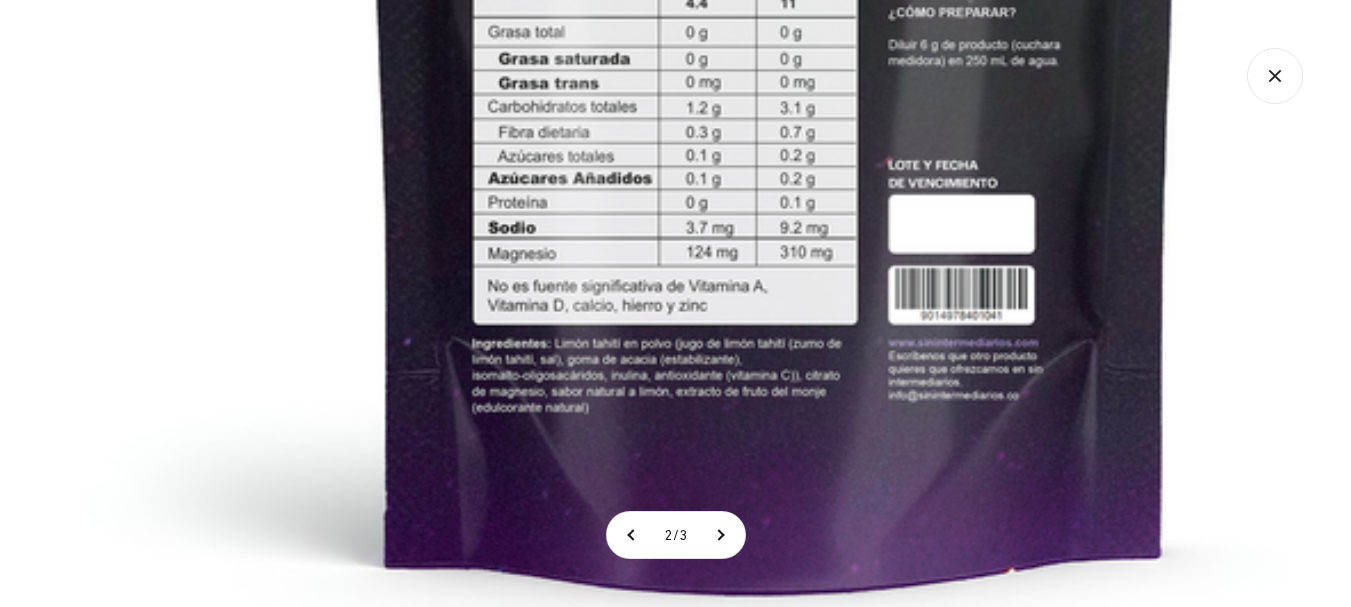 click on "Ir al contenido
Pago Contra Entrega 🚚 Hasta 60% de descuento vs precios de mercado 🛸
Pago Contra Entrega 🚚 Hasta 60% de descuento vs precios de mercado 🛸
Pago Contra Entrega 🚚 Hasta 60% de descuento vs precios de mercado 🛸
Pago Contra Entrega 🚚 Hasta 60% de descuento vs precios de mercado 🛸
Pago Contra Entrega 🚚 Hasta 60% de descuento vs precios de mercado 🛸
Pago Contra Entrega 🚚 Hasta 60% de descuento vs precios de mercado 🛸
Pago Contra Entrega 🚚 Hasta 60% de descuento vs precios de mercado 🛸" at bounding box center [675, 2440] 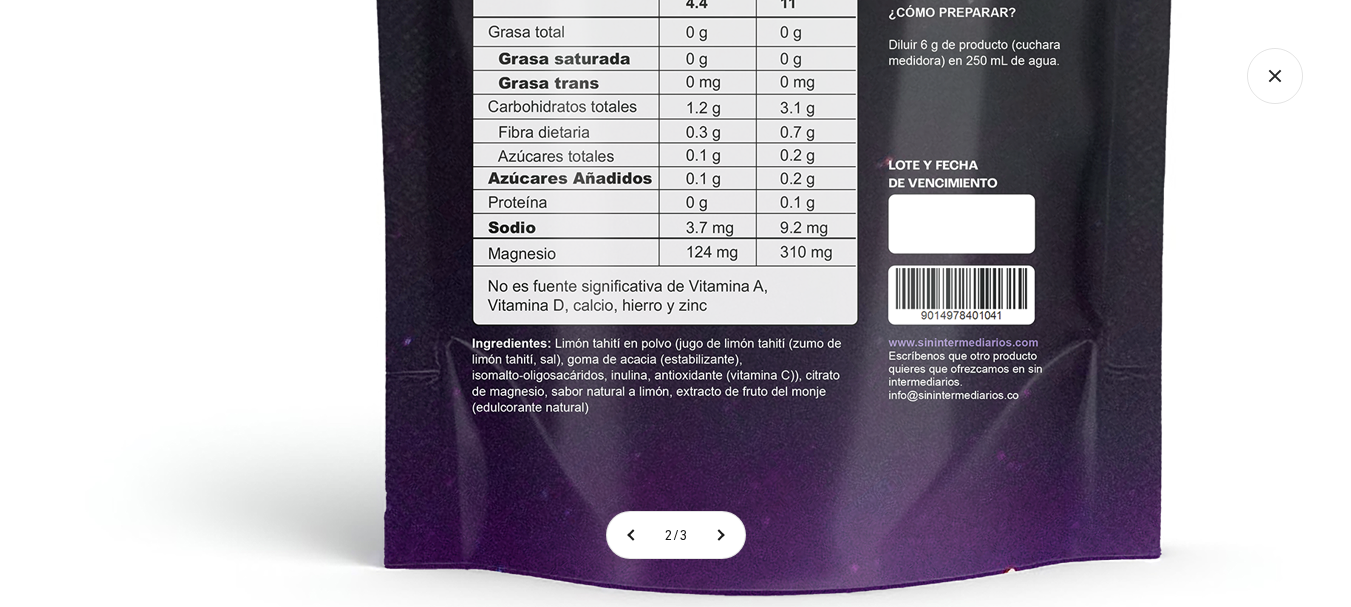 click at bounding box center (776, -100) 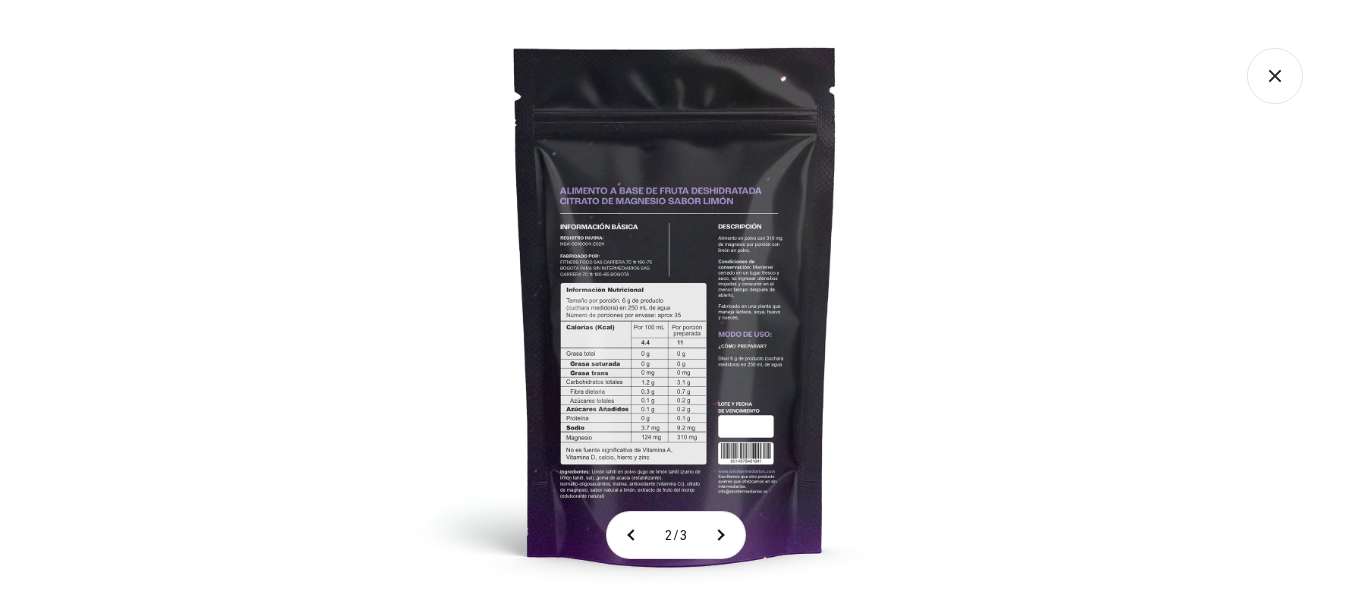 click 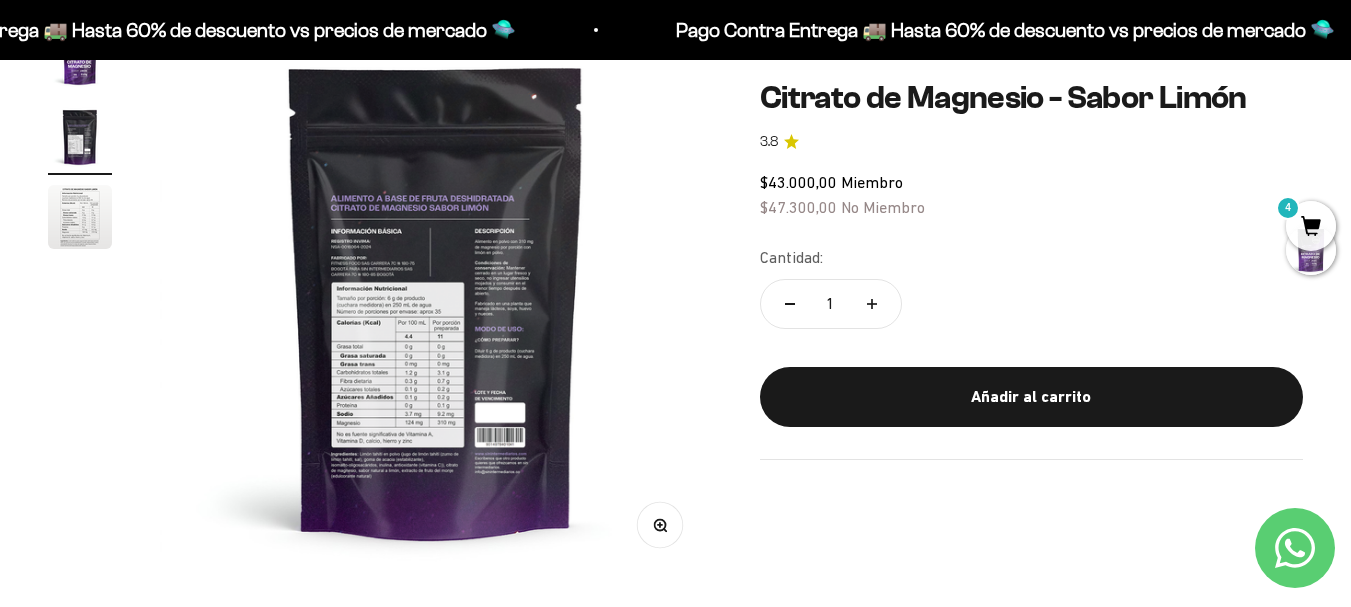 click on "4" at bounding box center [1311, 226] 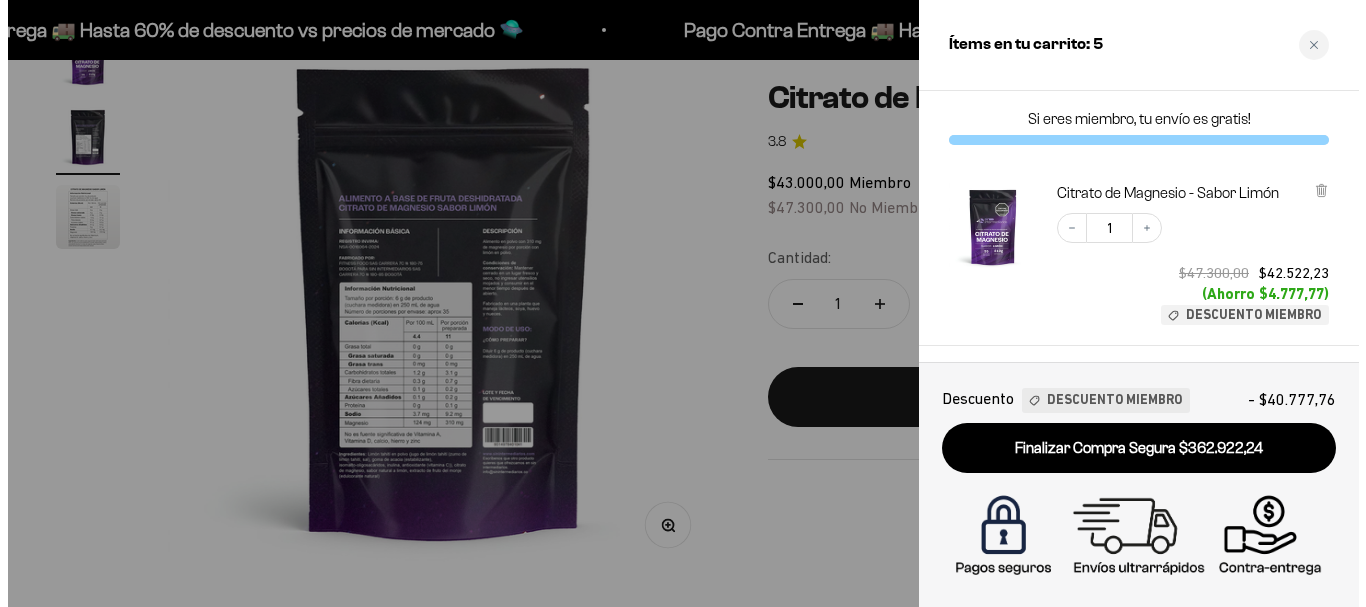 scroll, scrollTop: 0, scrollLeft: 572, axis: horizontal 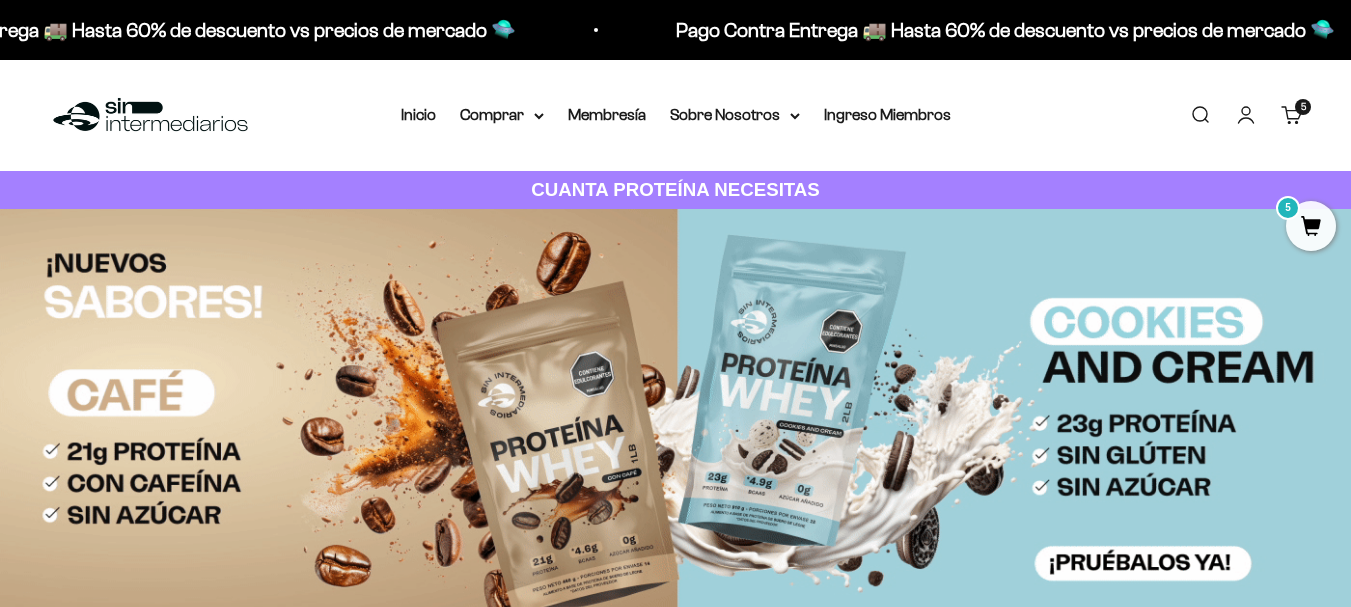 click on "5 artículos
5" at bounding box center [1303, 107] 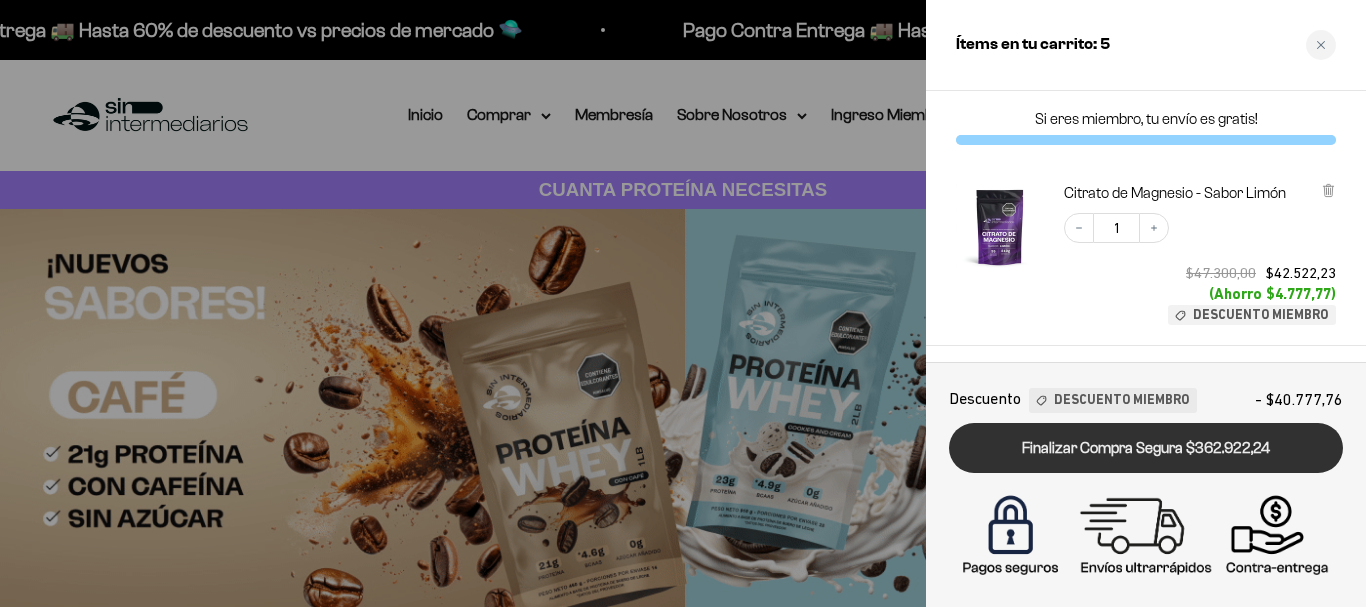 click on "Finalizar Compra Segura $362.922,24" at bounding box center [1146, 448] 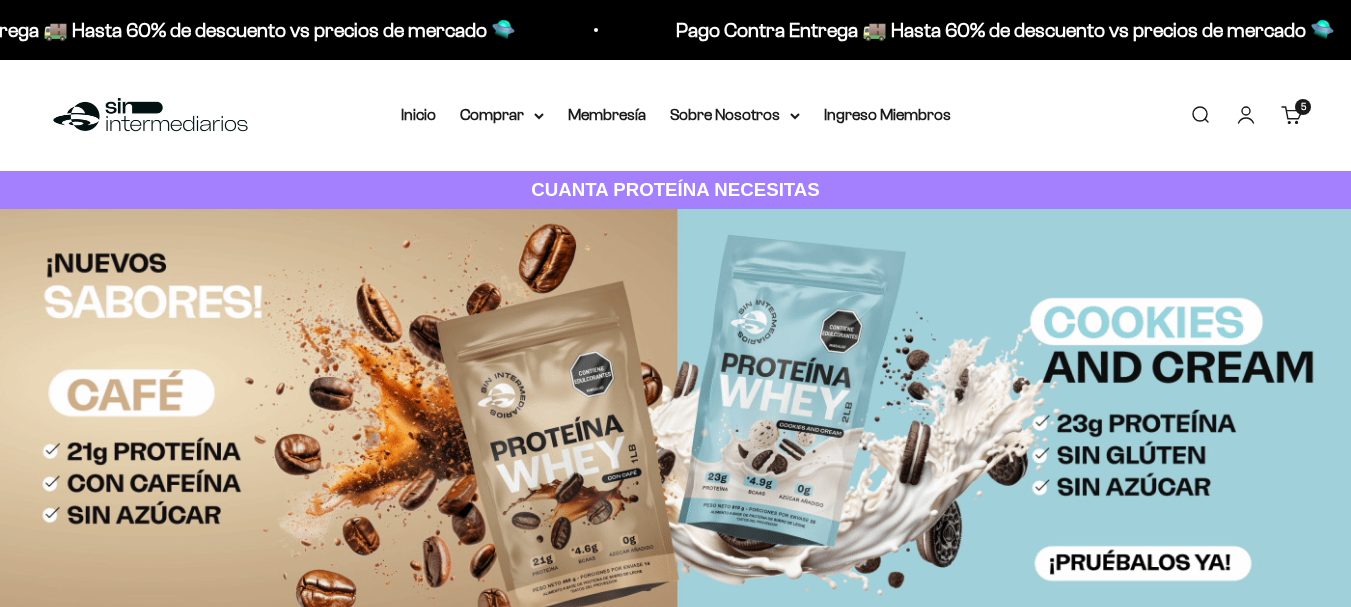 scroll, scrollTop: 0, scrollLeft: 0, axis: both 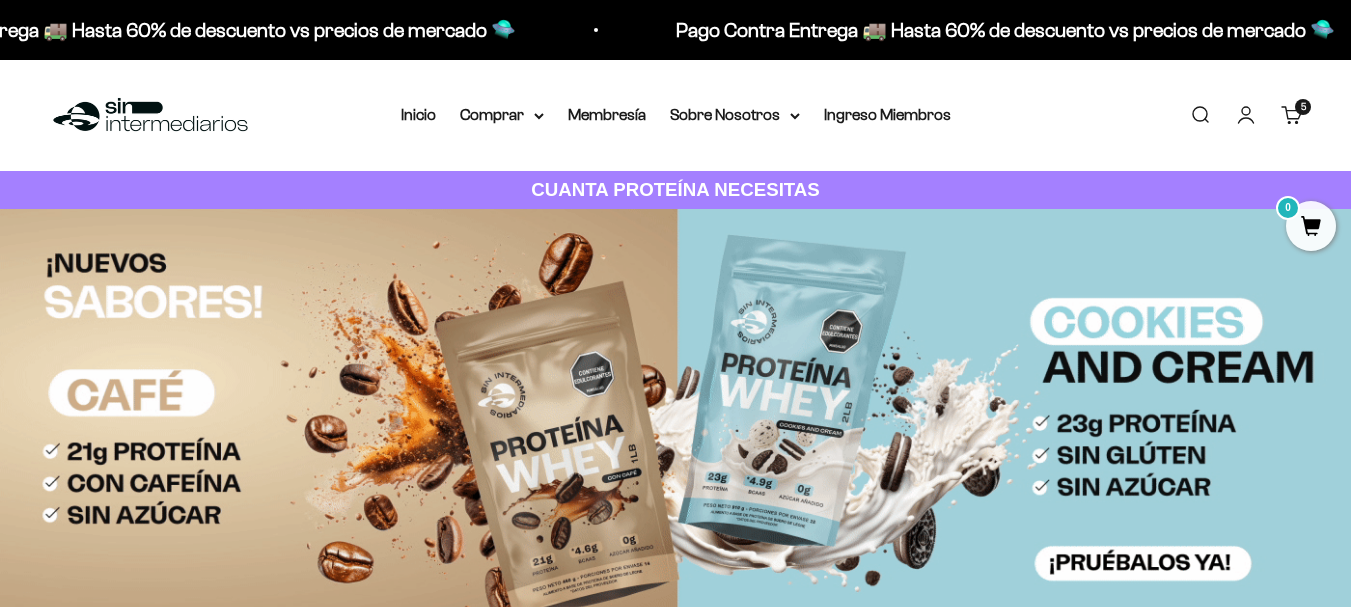 click on "Cuenta" at bounding box center (1246, 115) 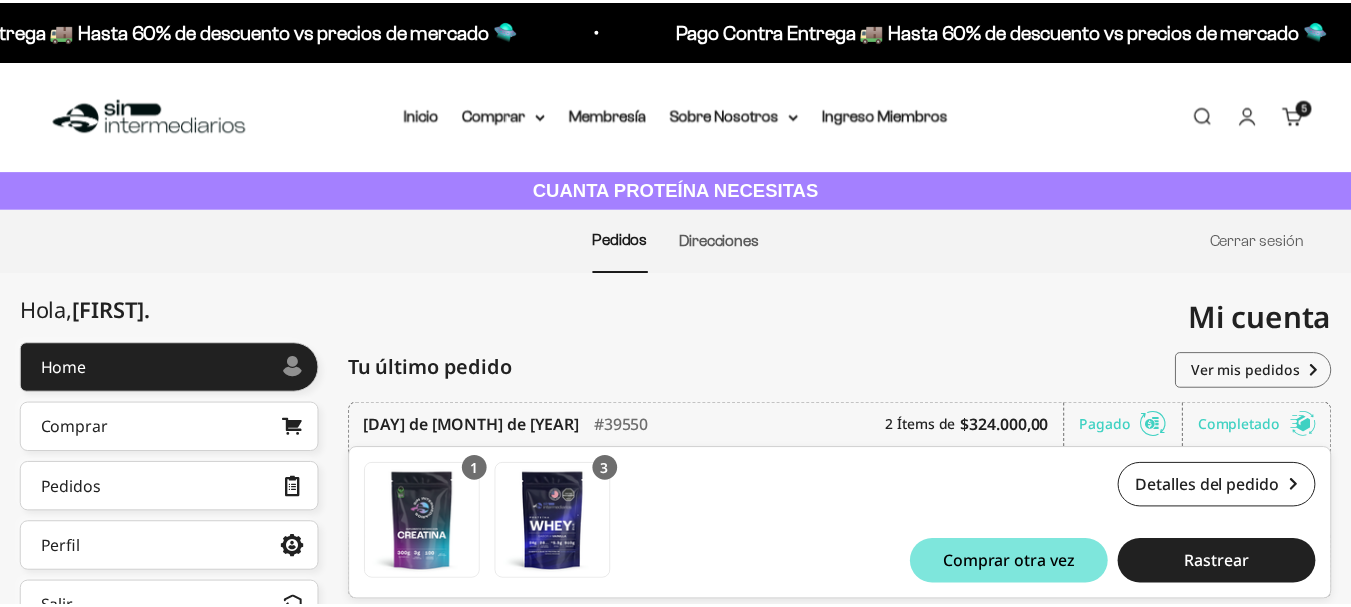scroll, scrollTop: 0, scrollLeft: 0, axis: both 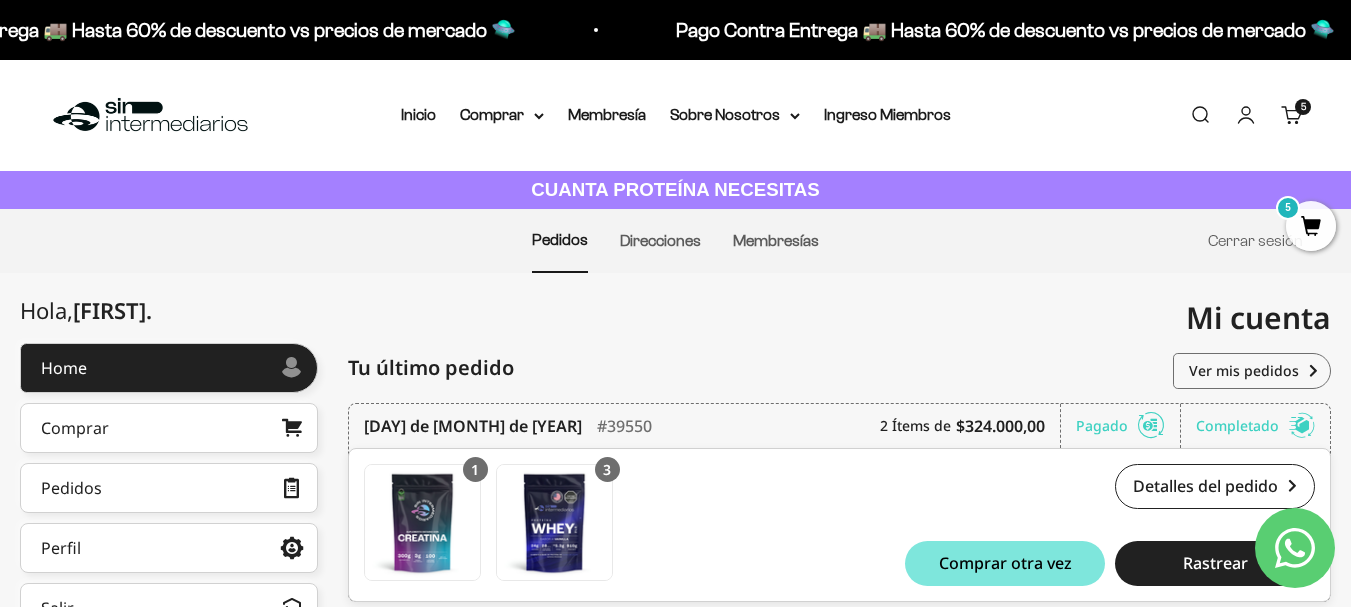 drag, startPoint x: 1359, startPoint y: 48, endPoint x: 1318, endPoint y: 30, distance: 44.777225 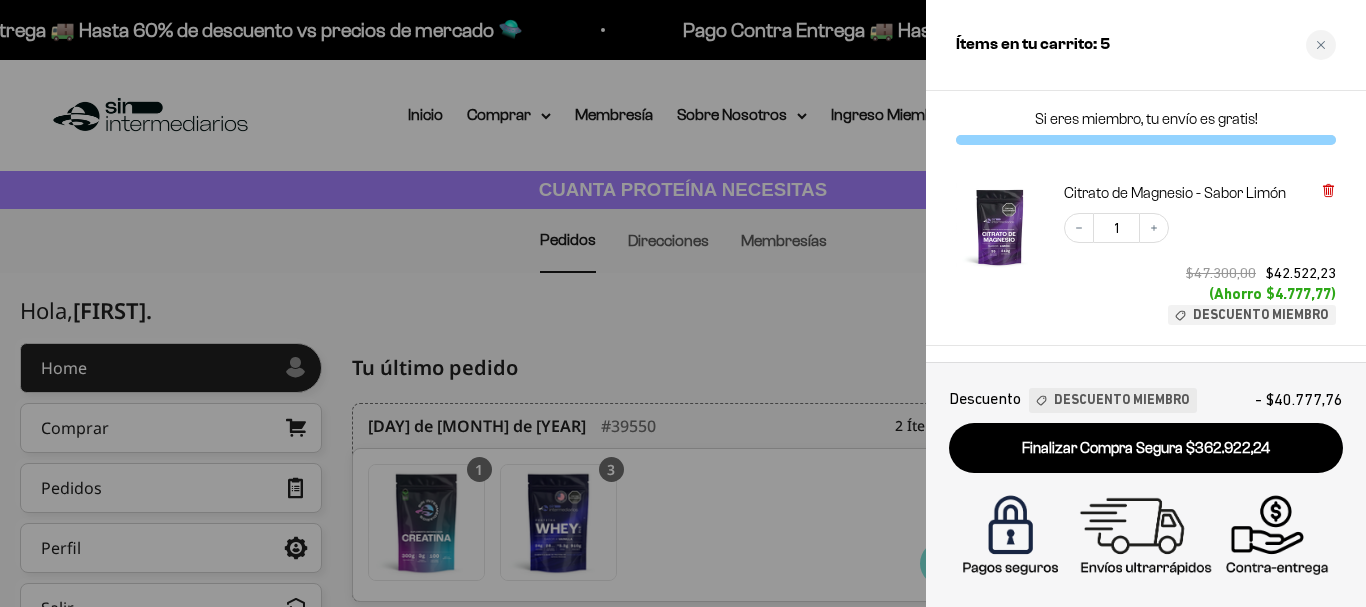click 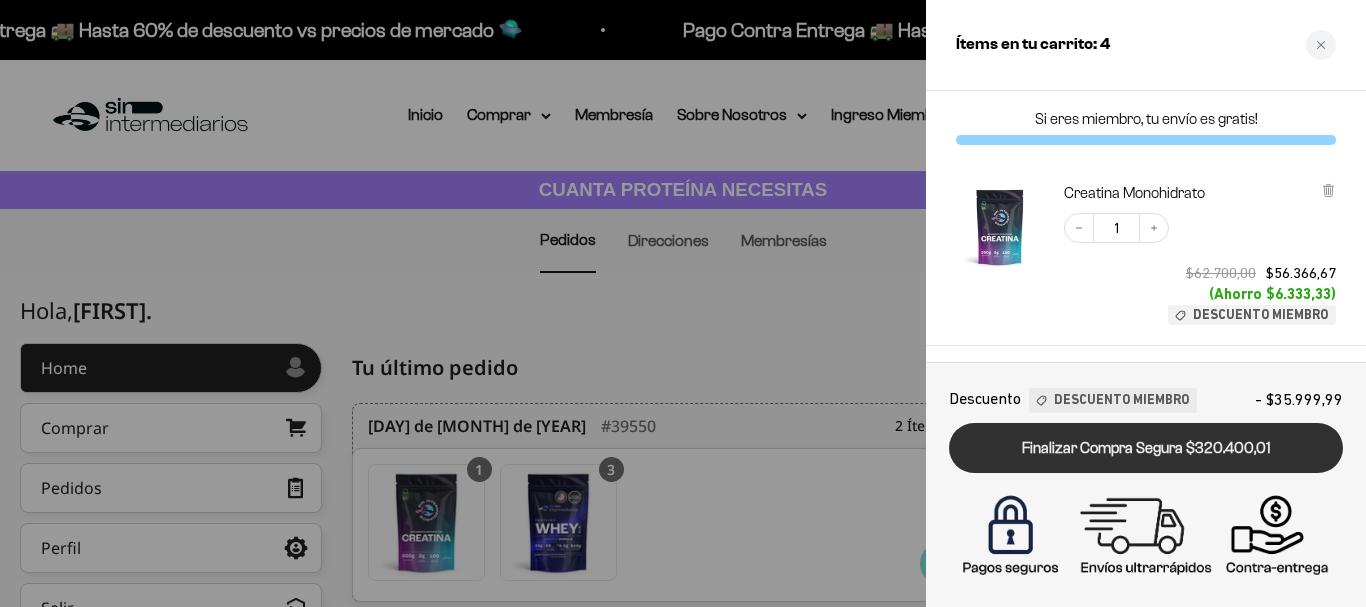 click on "Finalizar Compra Segura $320.400,01" at bounding box center (1146, 448) 